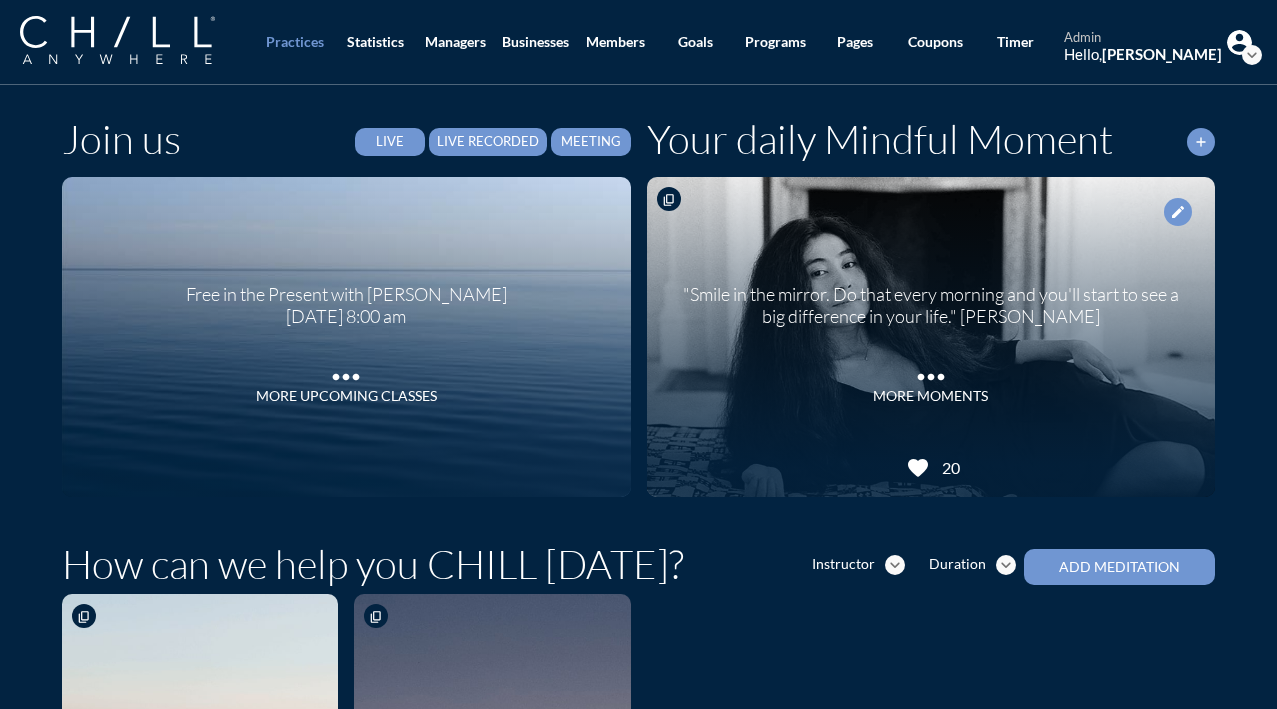 scroll, scrollTop: 0, scrollLeft: 0, axis: both 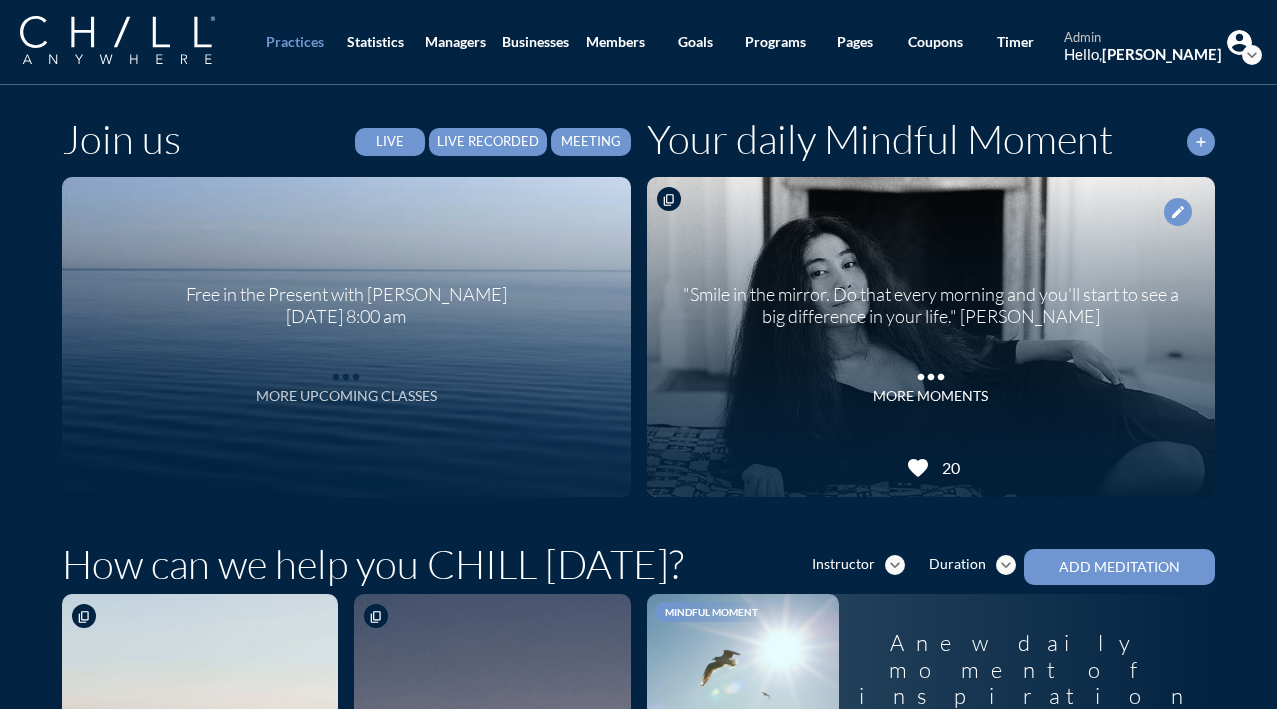 click on "More Upcoming Classes" at bounding box center [346, 396] 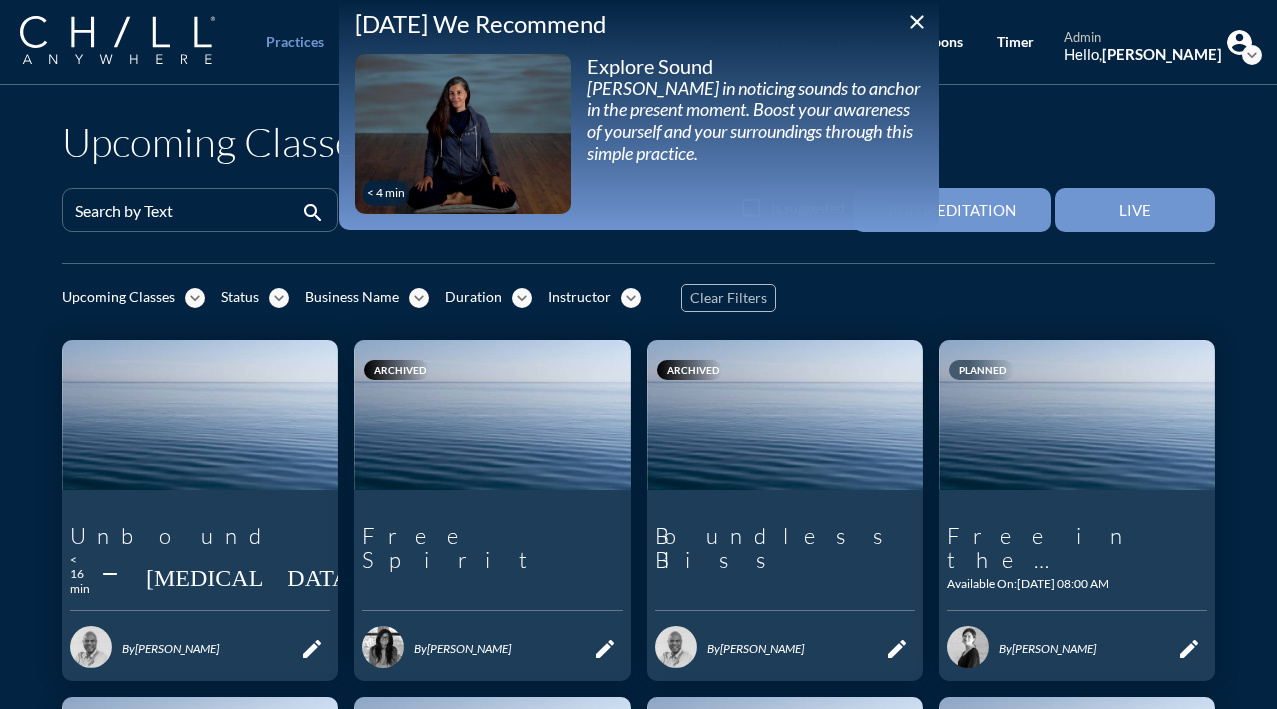 click on "close" at bounding box center (917, 22) 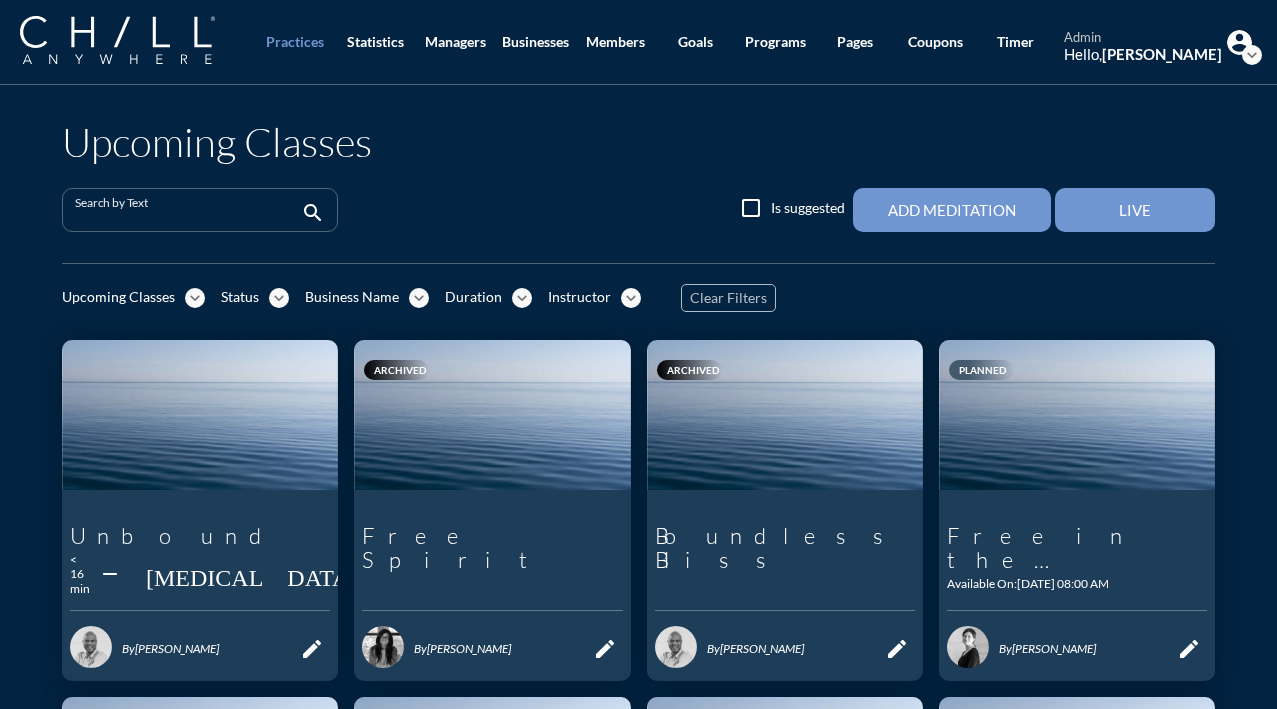 click at bounding box center (186, 218) 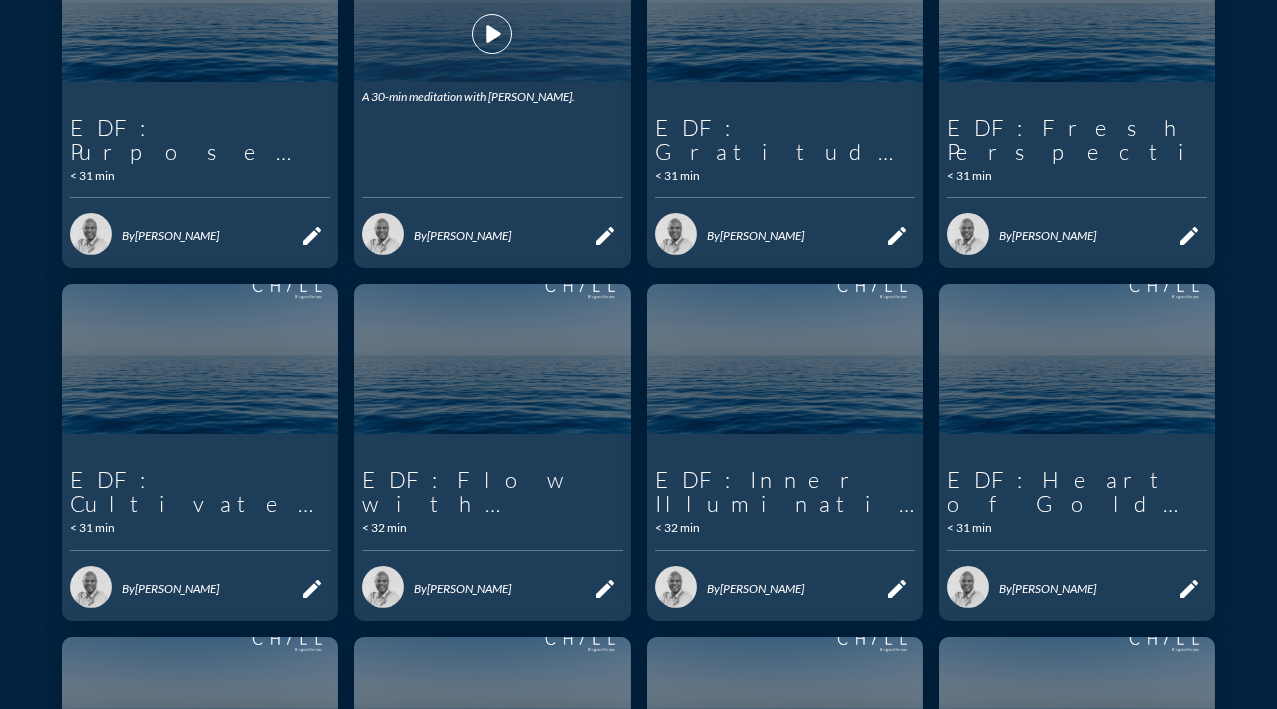scroll, scrollTop: 0, scrollLeft: 0, axis: both 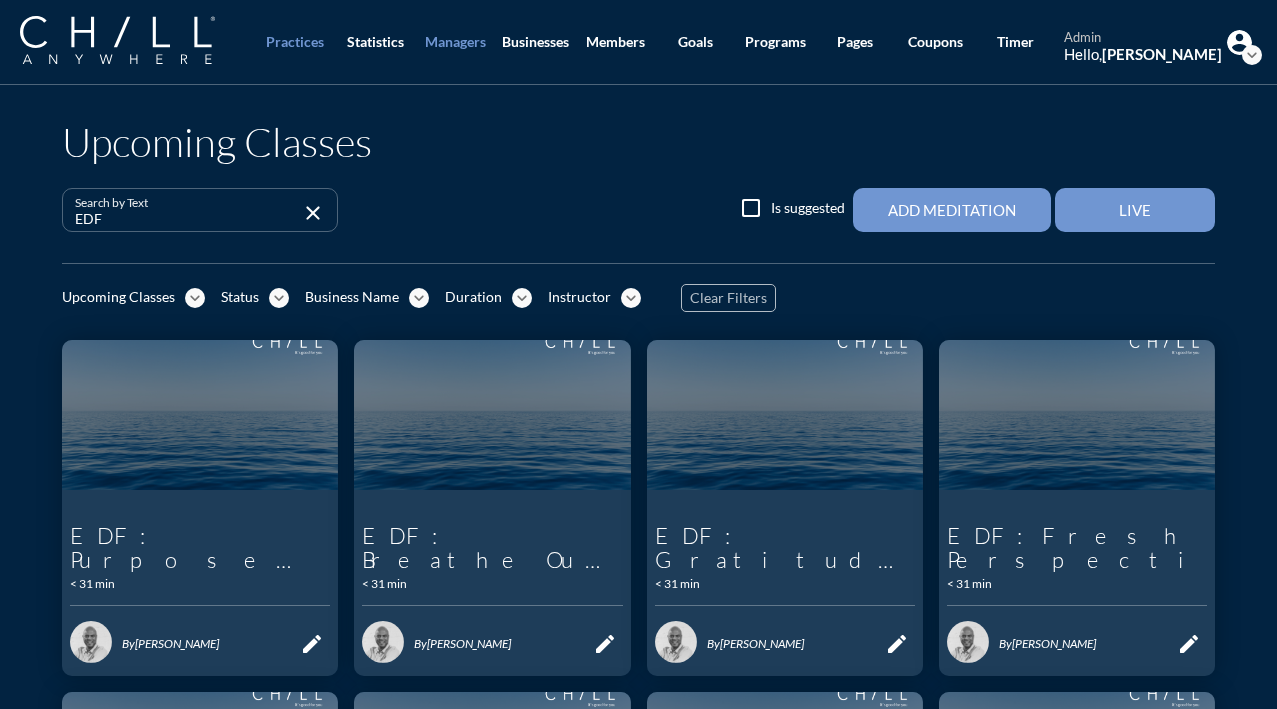 type on "EDF" 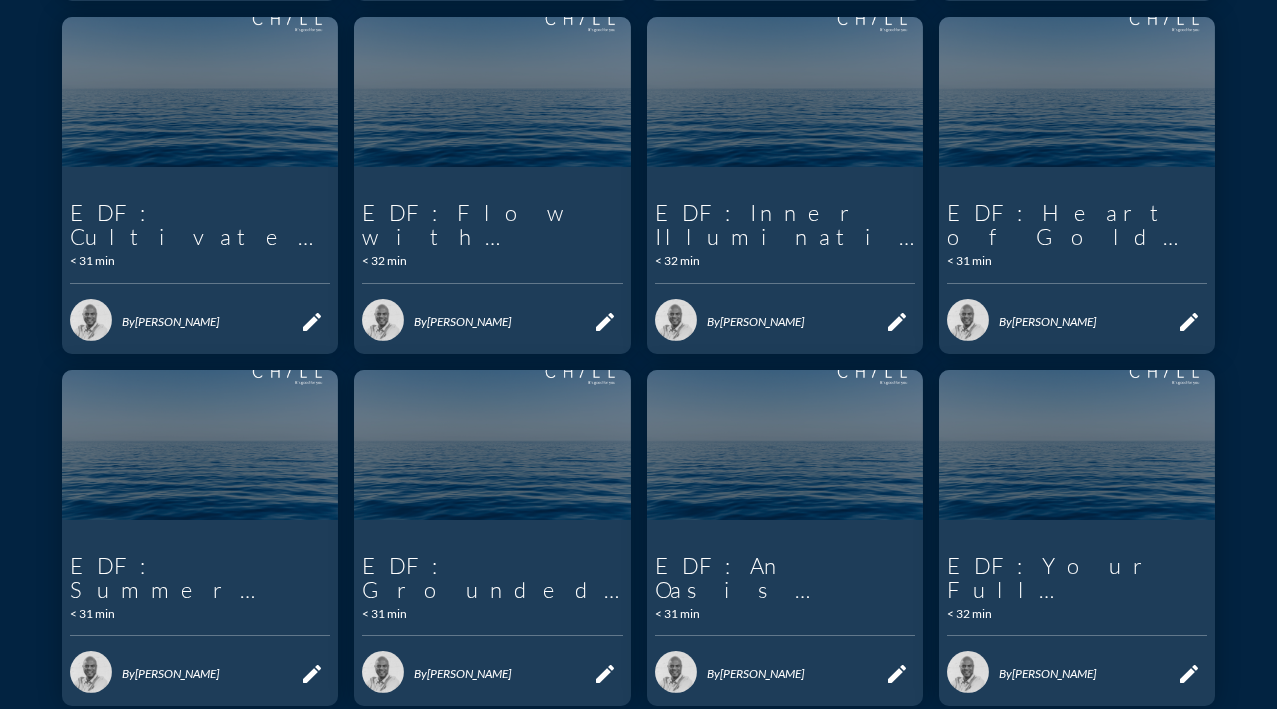 scroll, scrollTop: 0, scrollLeft: 0, axis: both 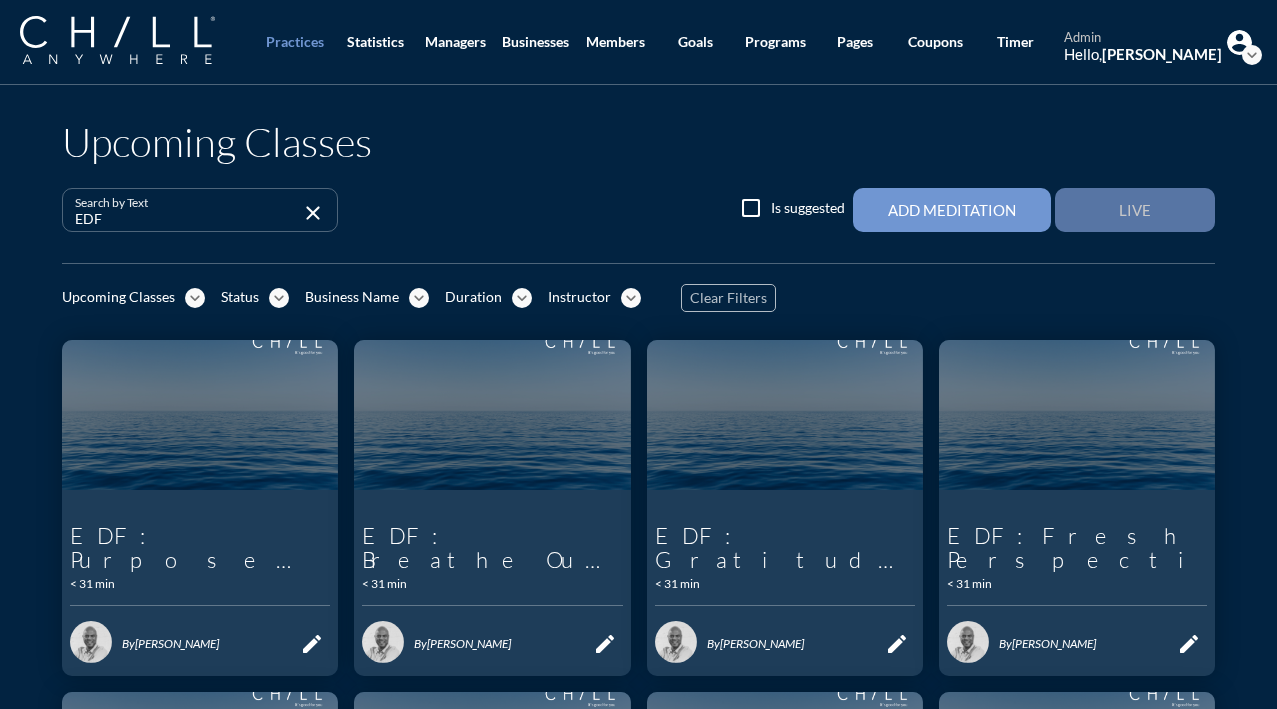 click on "Live" at bounding box center [1135, 210] 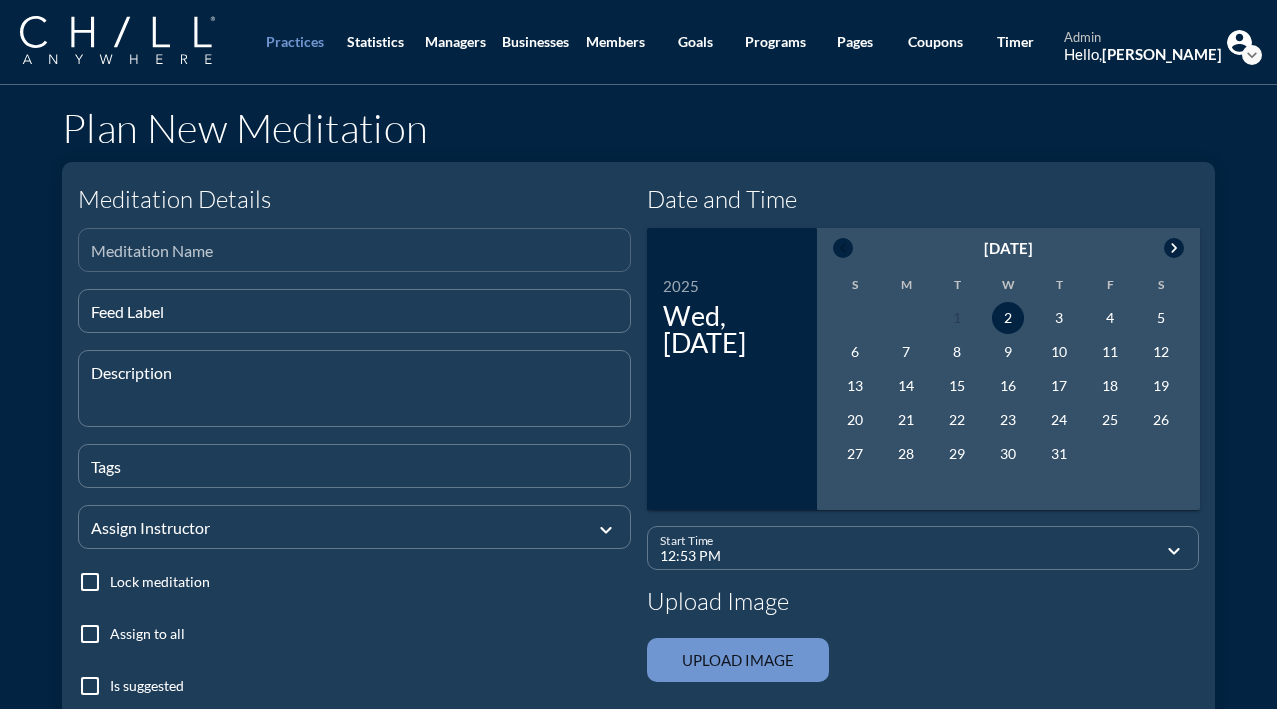 click at bounding box center (354, 258) 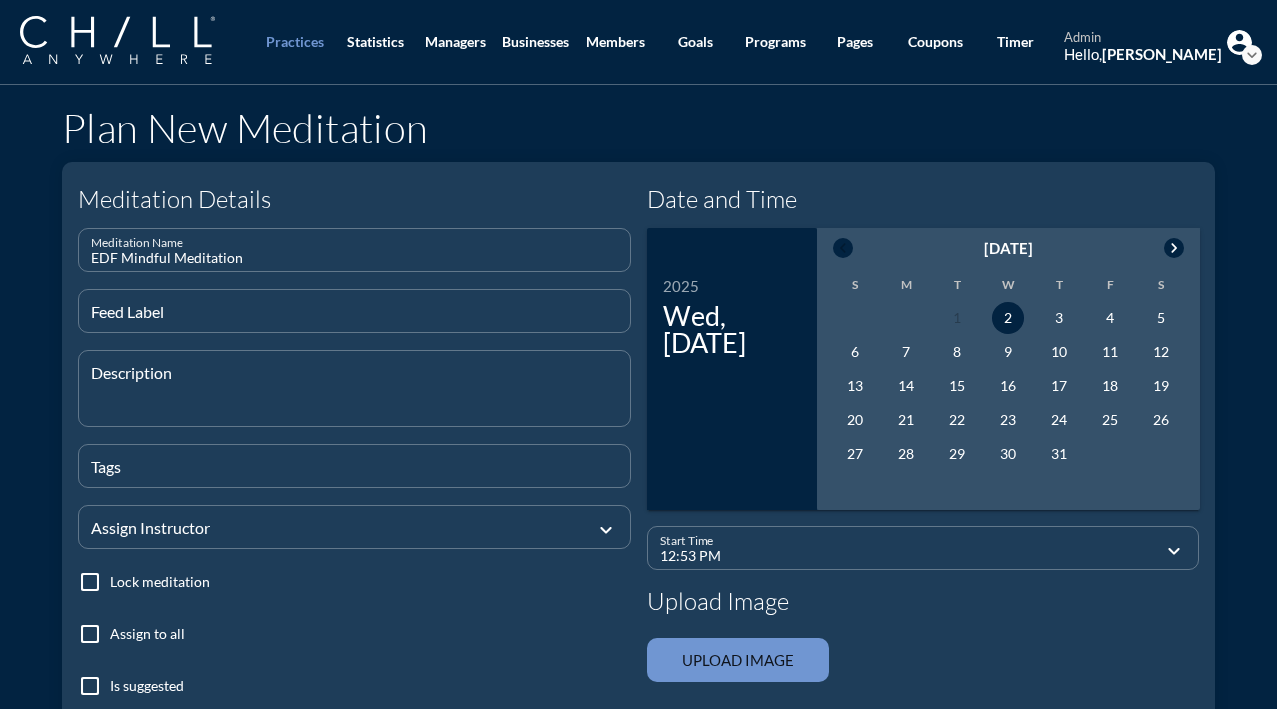 type on "EDF Mindful Meditation" 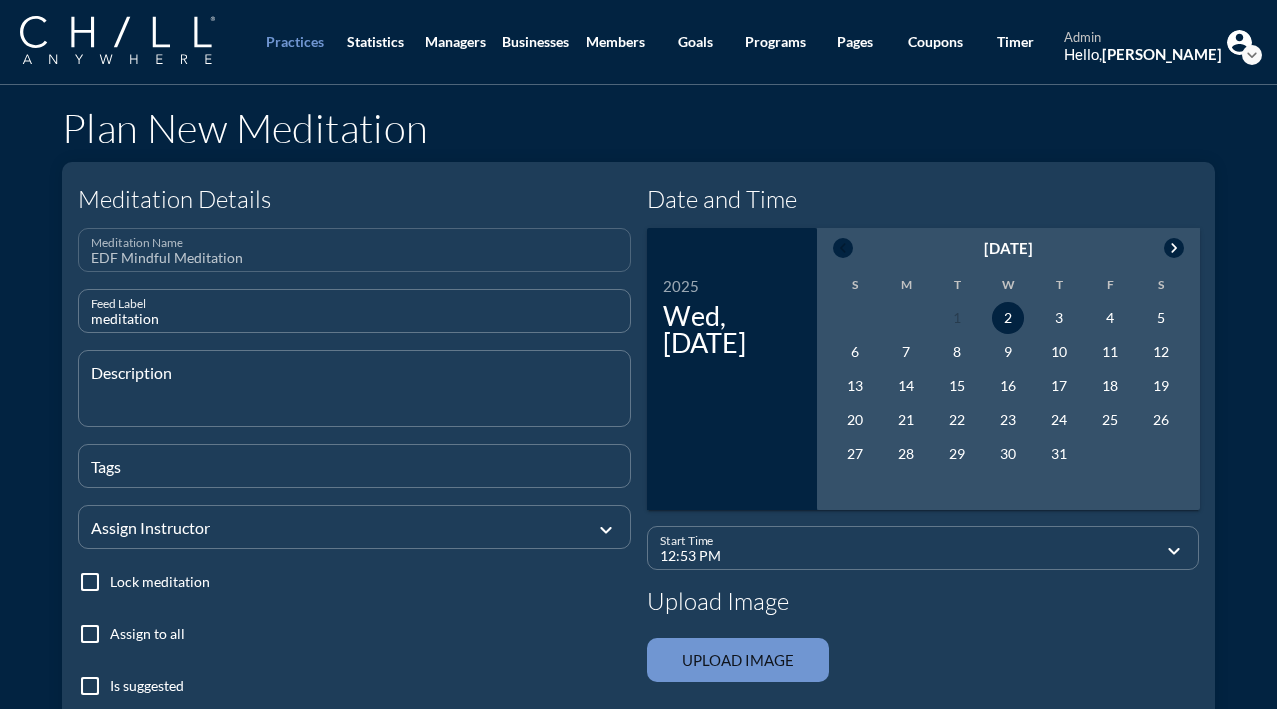type on "meditation" 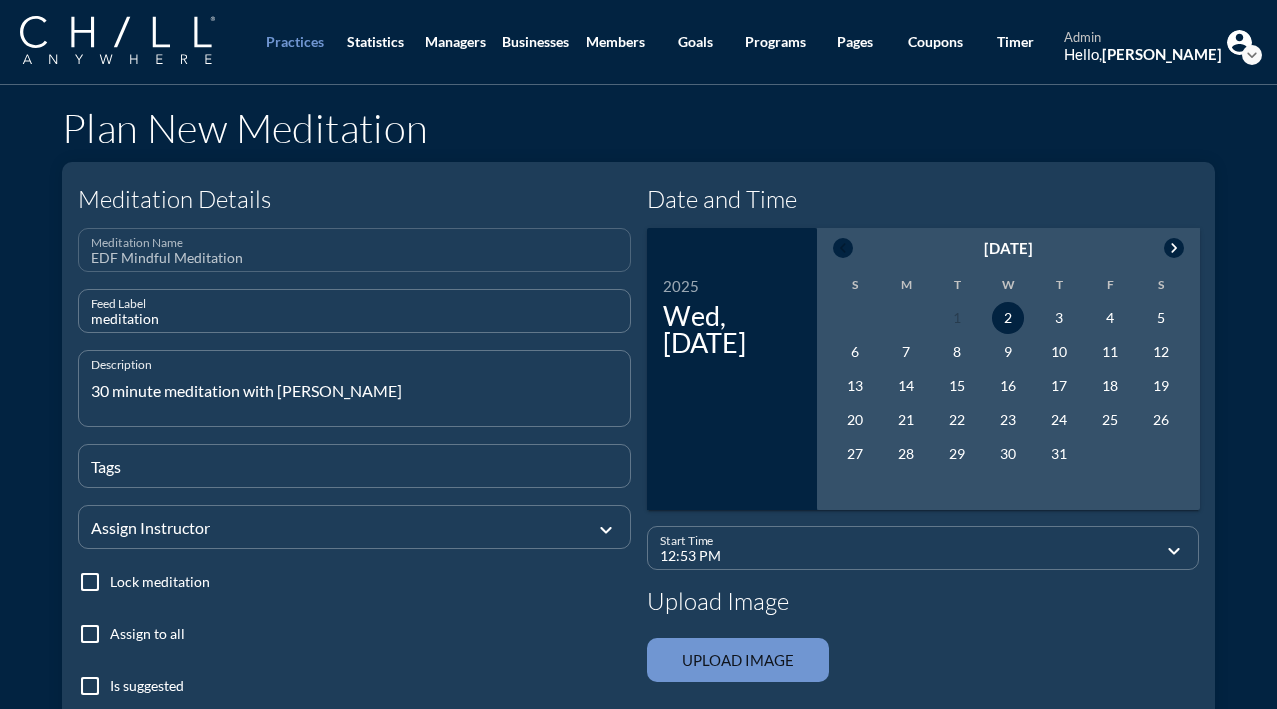 type on "30 minute meditation with [PERSON_NAME]" 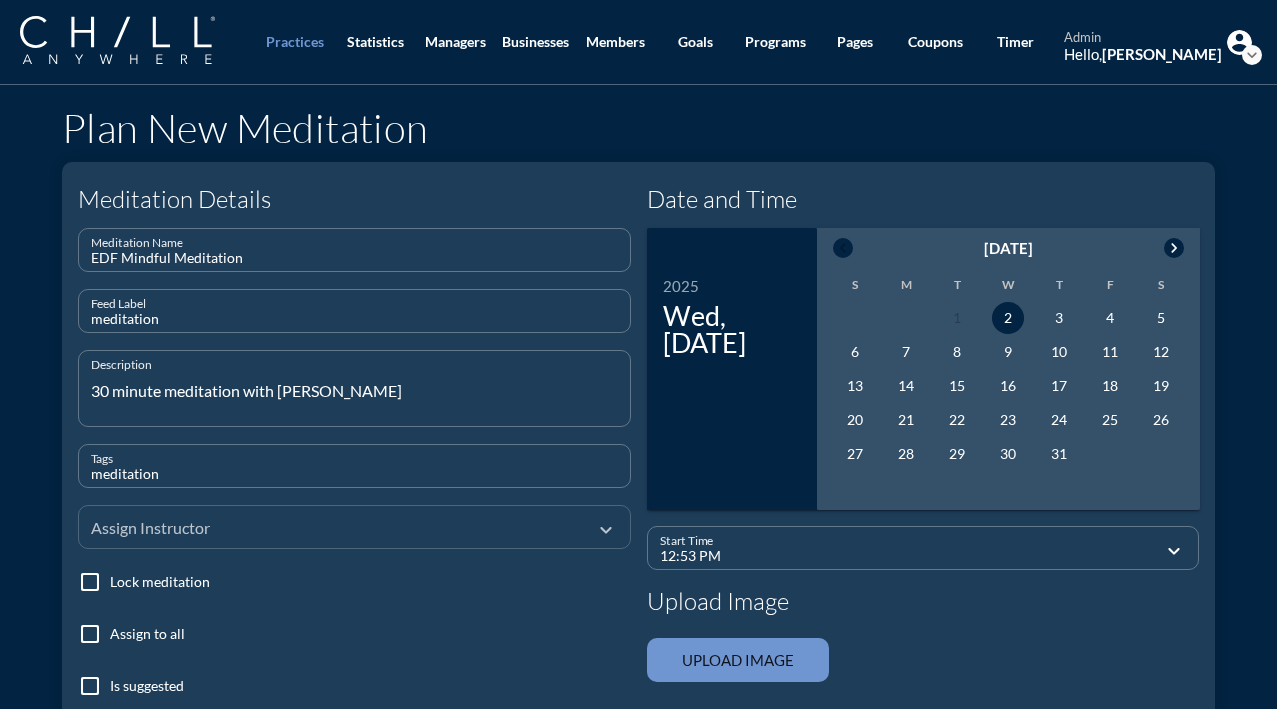 type on "meditation" 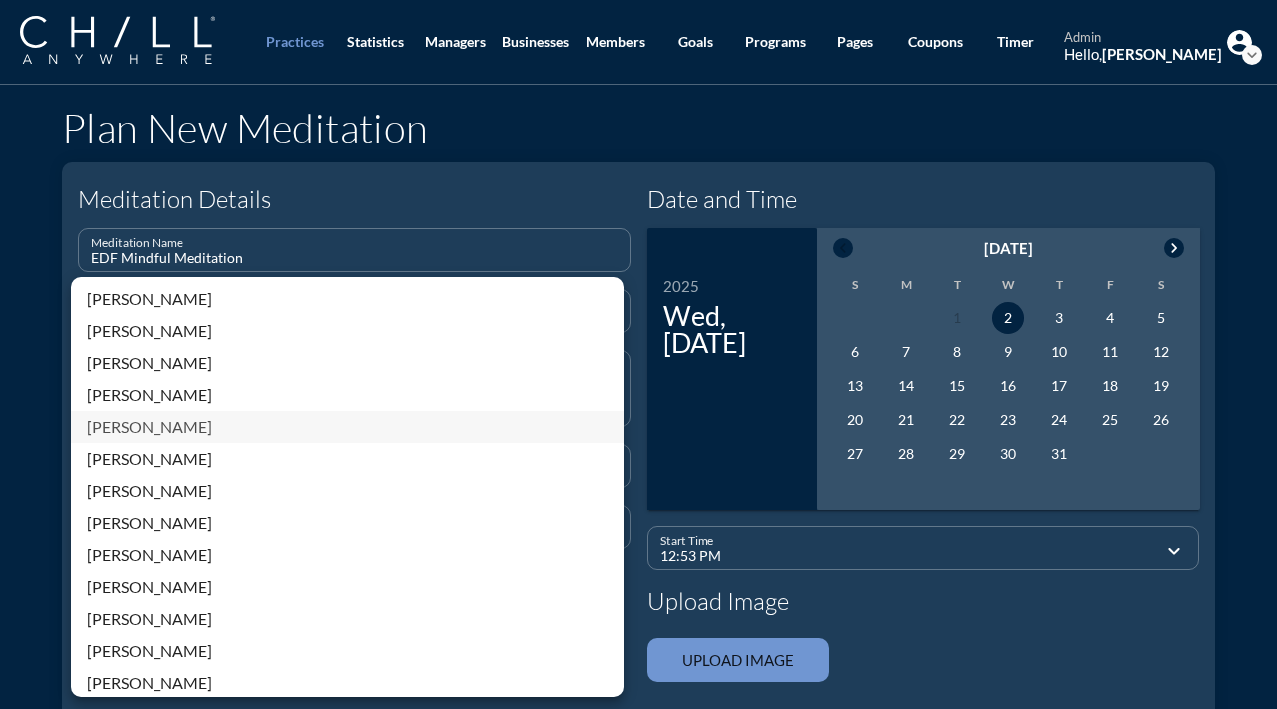 scroll, scrollTop: 428, scrollLeft: 0, axis: vertical 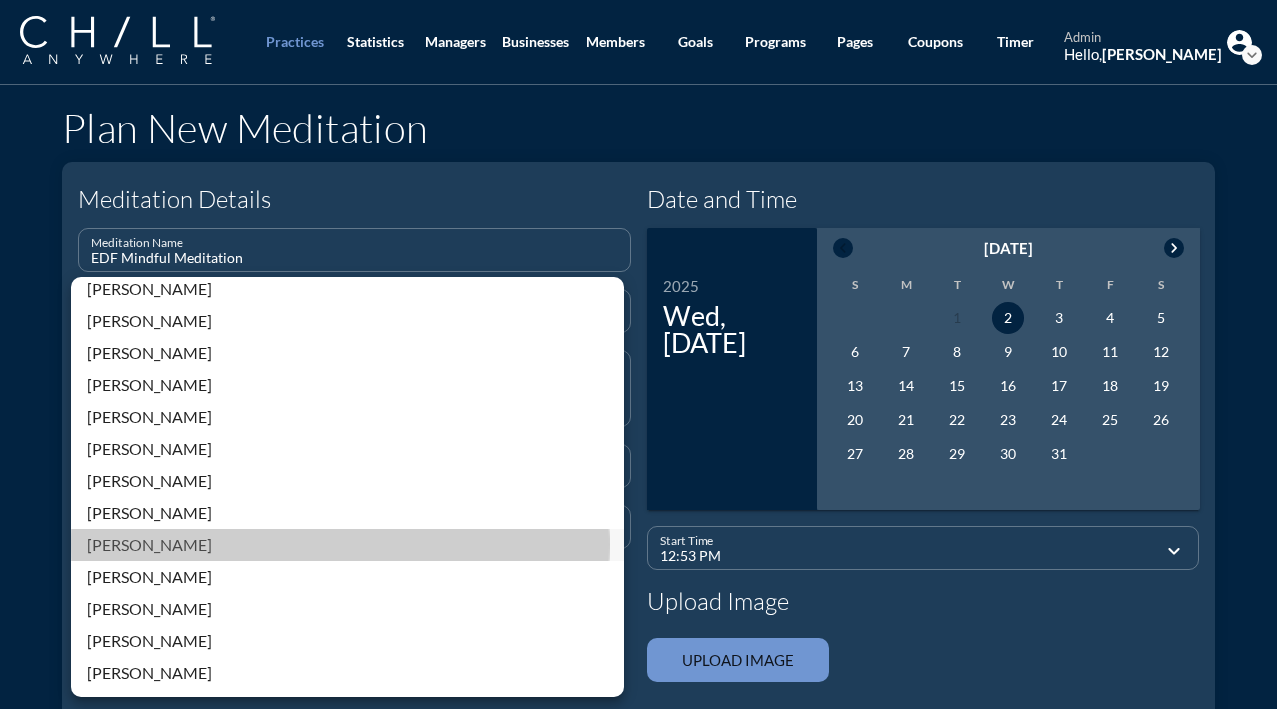 click on "[PERSON_NAME]" at bounding box center (347, 545) 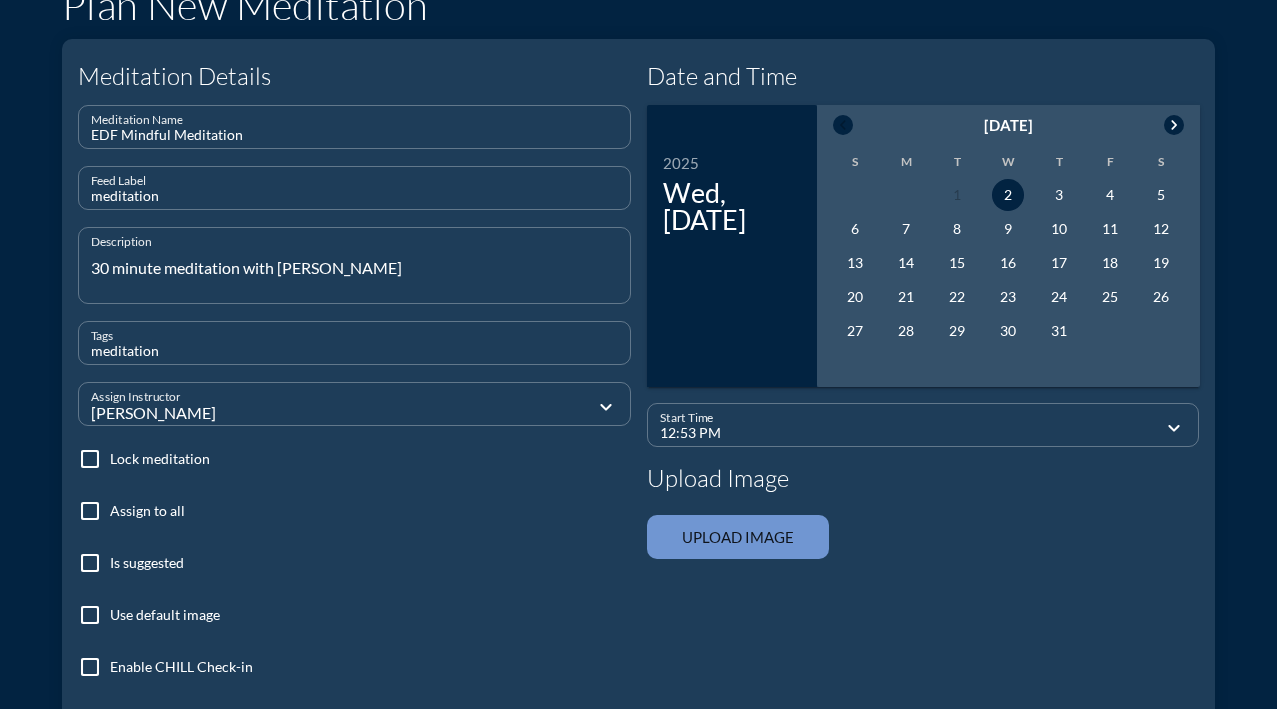 scroll, scrollTop: 123, scrollLeft: 0, axis: vertical 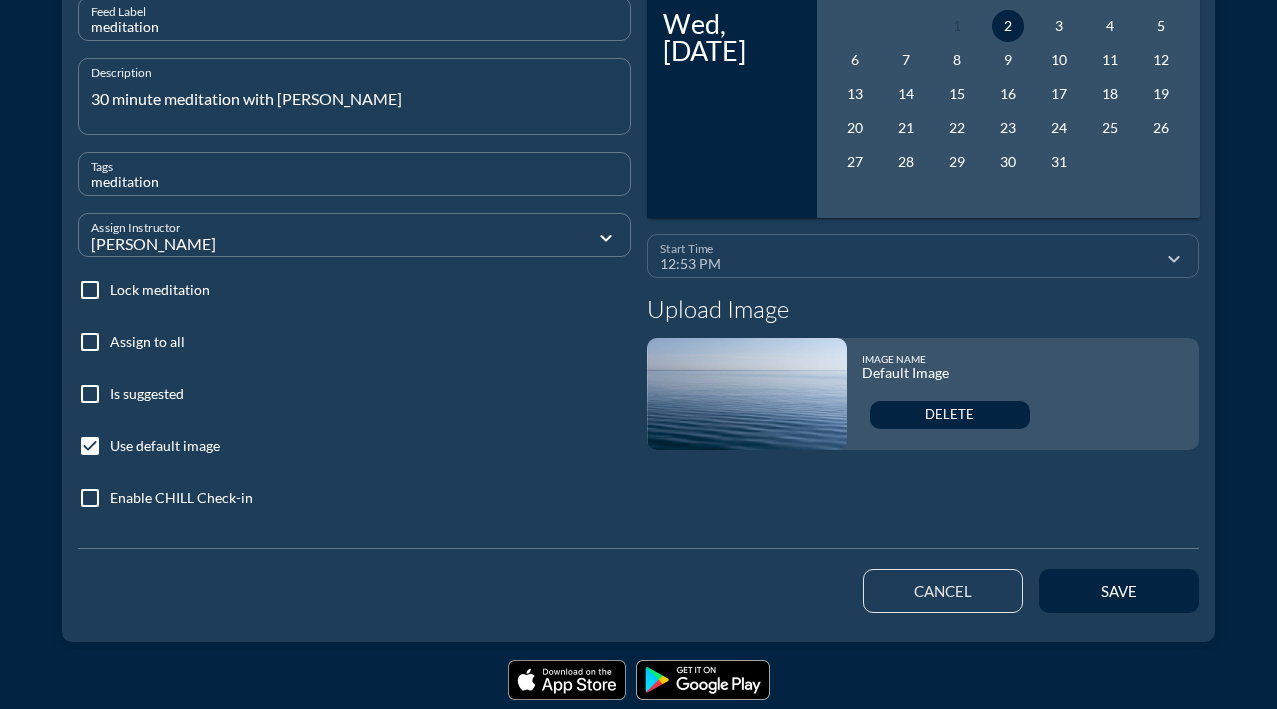 click on "12:53 PM" at bounding box center [909, 264] 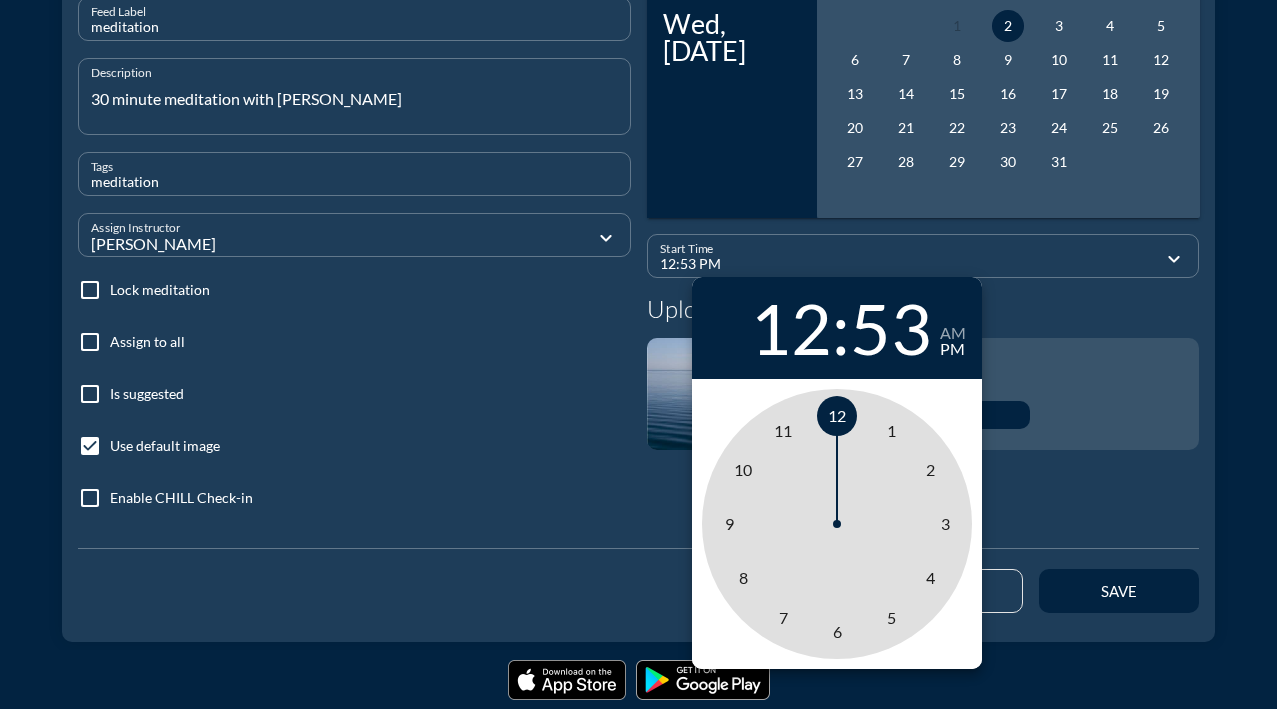 click on "53" at bounding box center [891, 328] 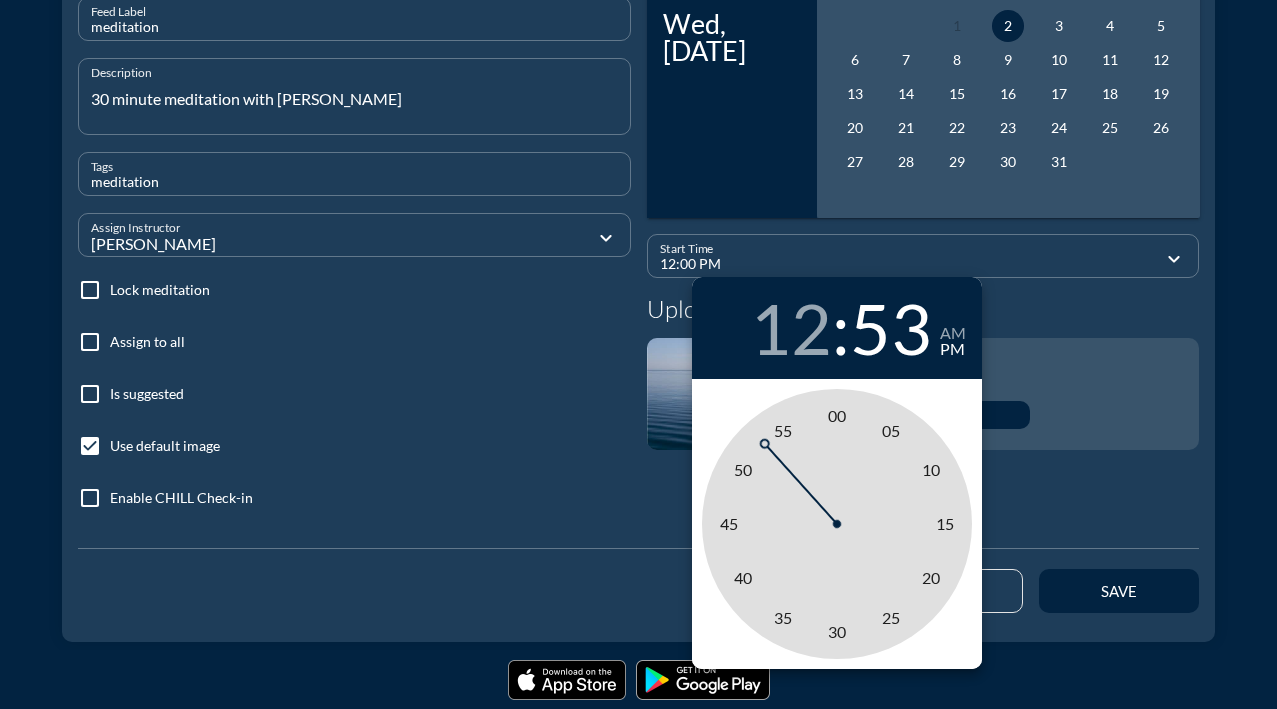 click on "00" at bounding box center [837, 415] 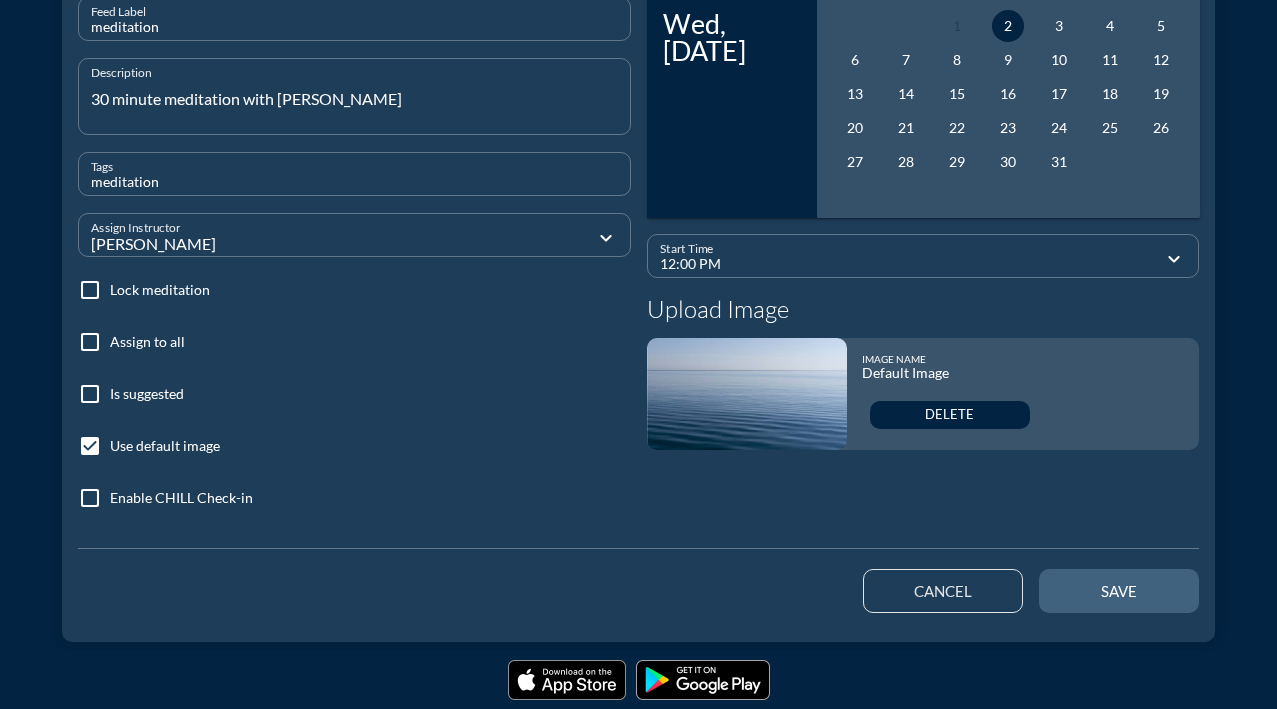 click on "save" at bounding box center (1119, 591) 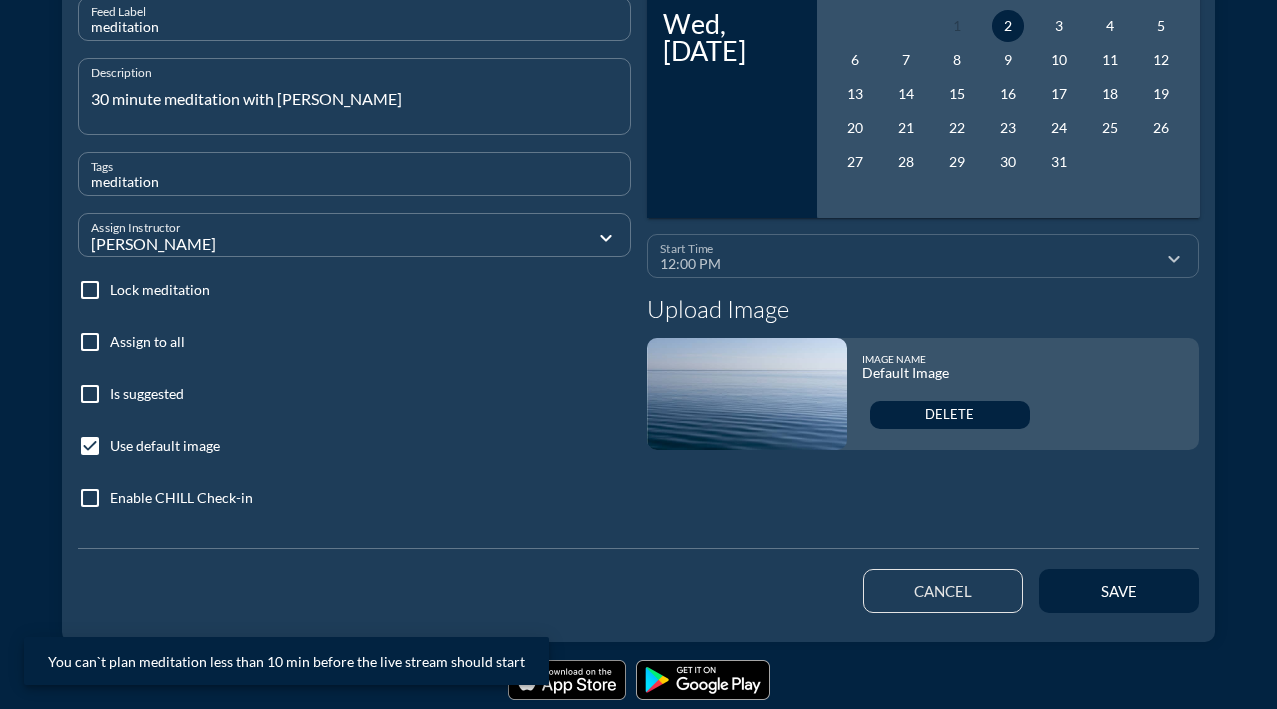 click on "12:00 PM" at bounding box center [909, 264] 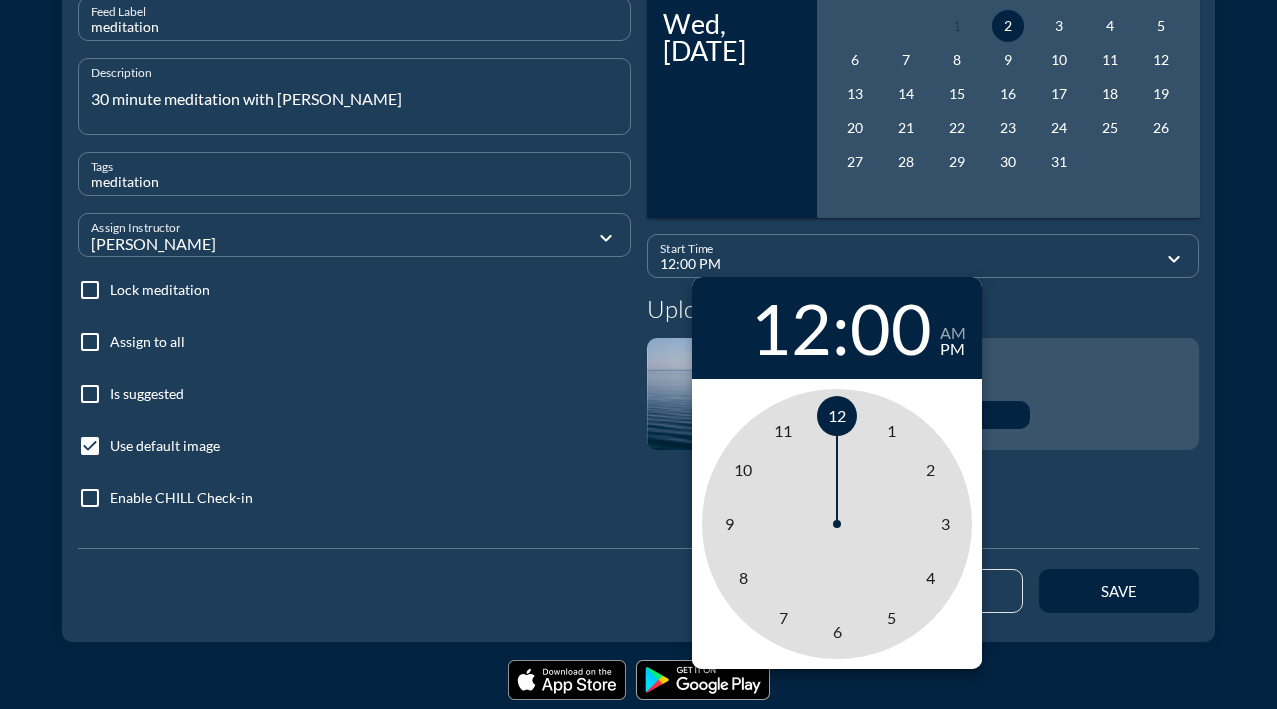 click on "00" at bounding box center (891, 328) 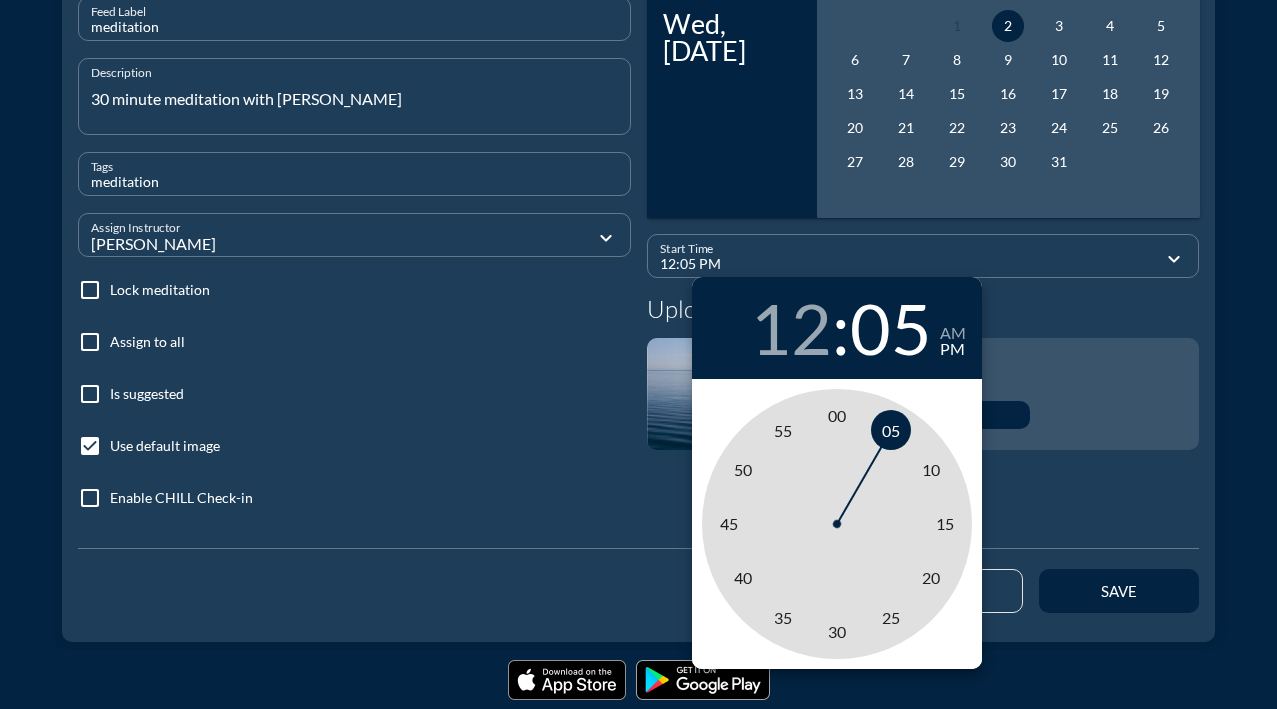 click on "05" at bounding box center (891, 430) 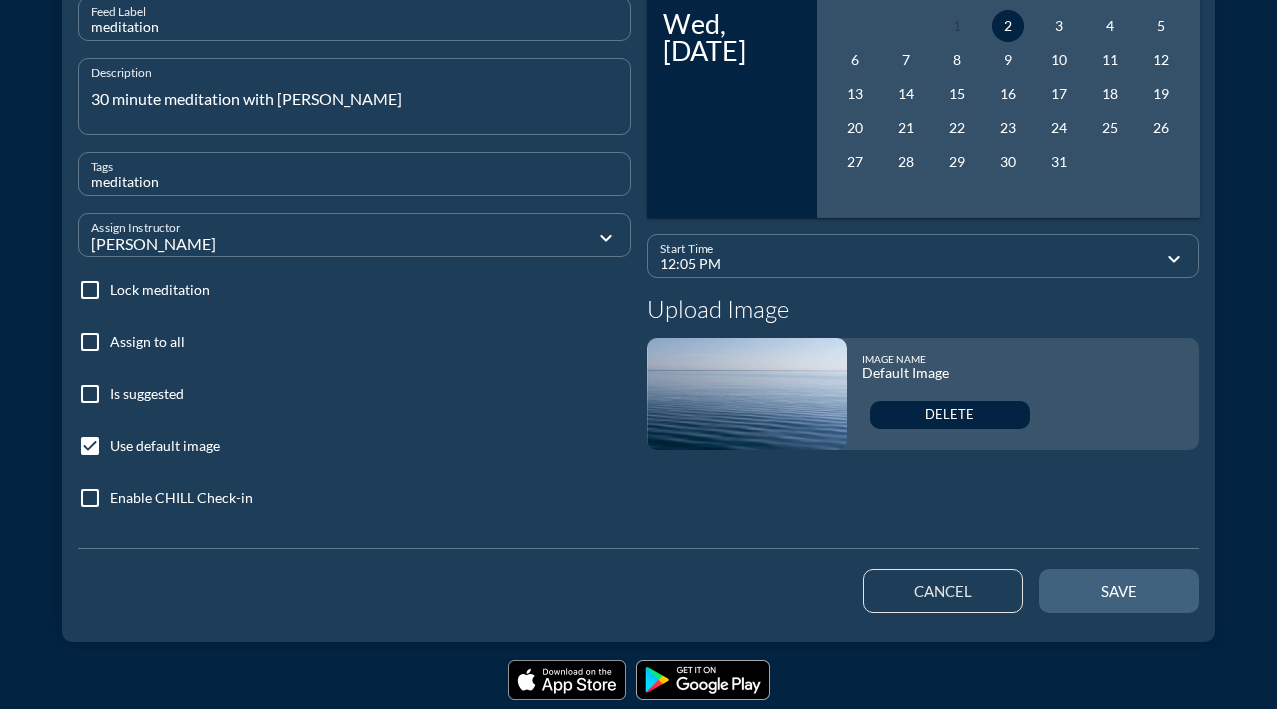 click on "save" at bounding box center (1119, 591) 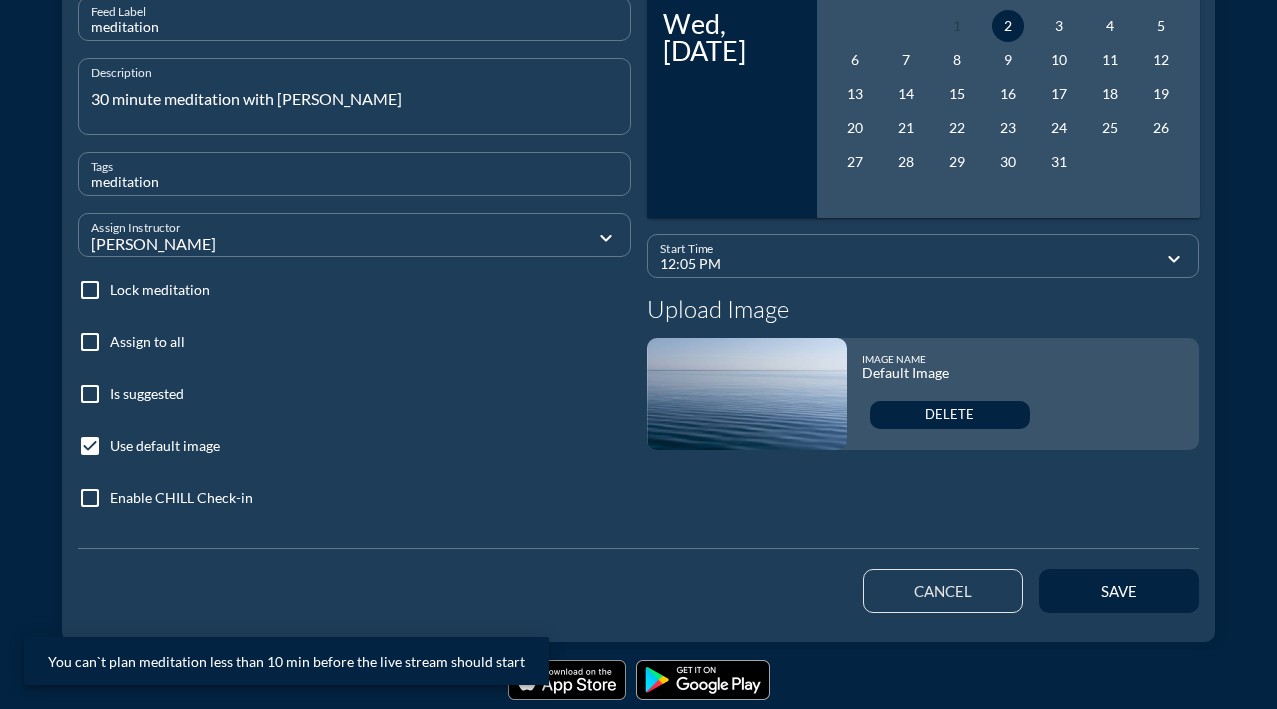 click on "12:05 PM" at bounding box center [909, 264] 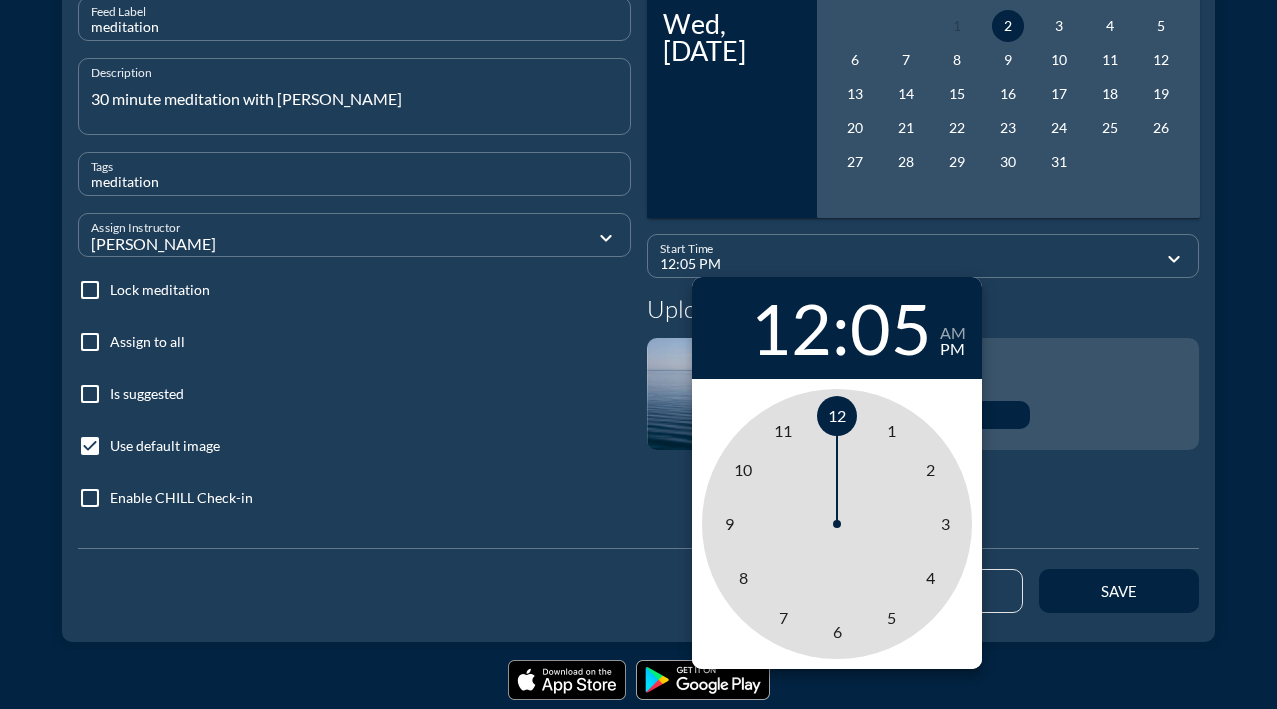 click on "05" at bounding box center (891, 328) 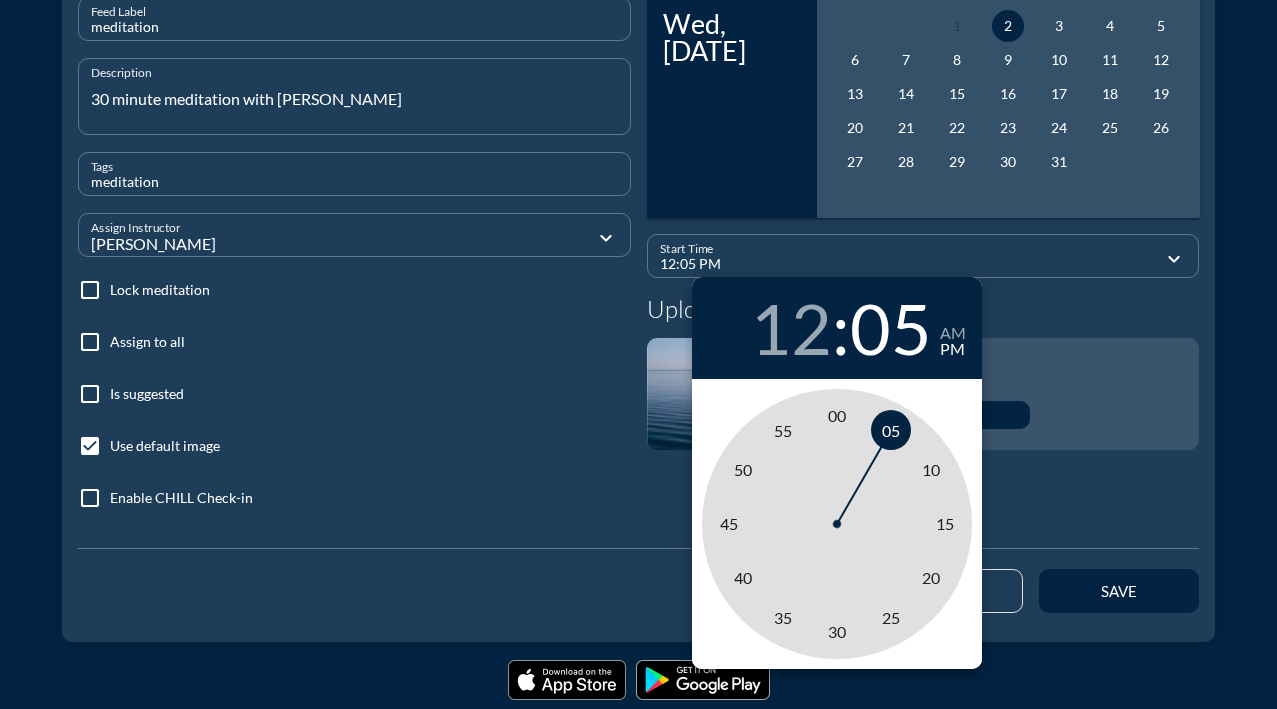 type on "12:06 PM" 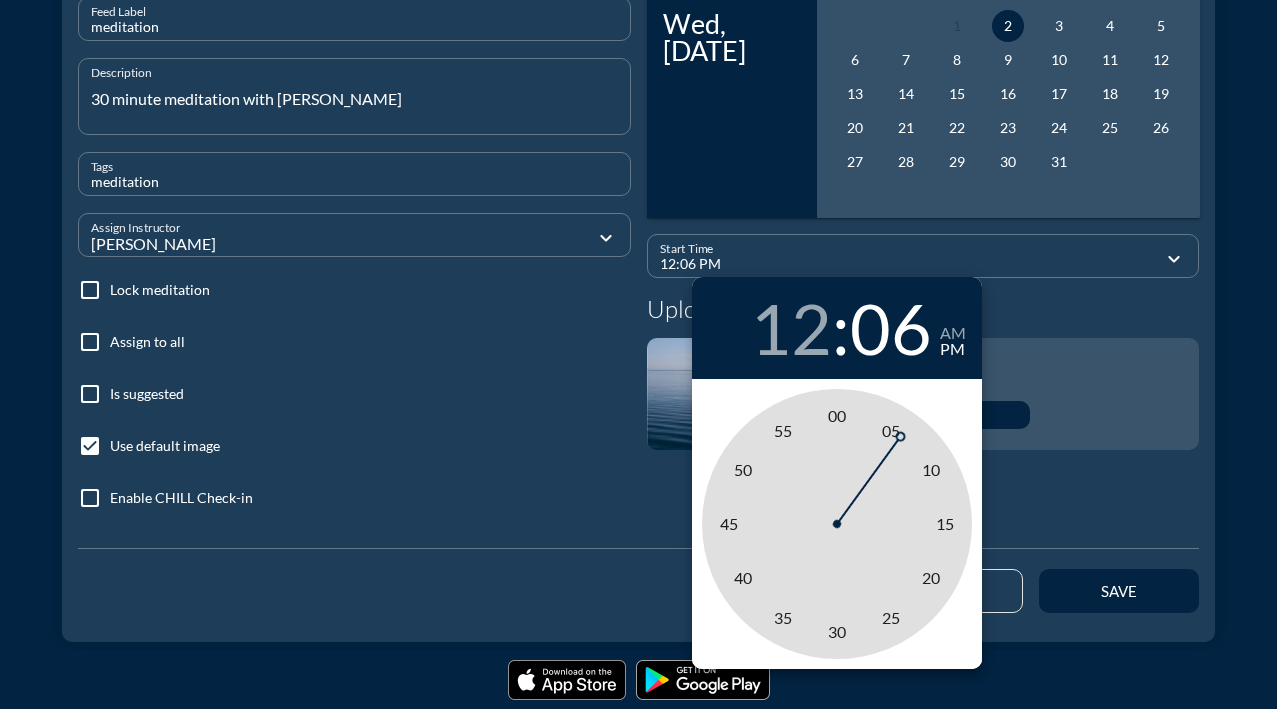 click on "00 05 10 15 20 25 30 35 40 45 50 55" at bounding box center [837, 524] 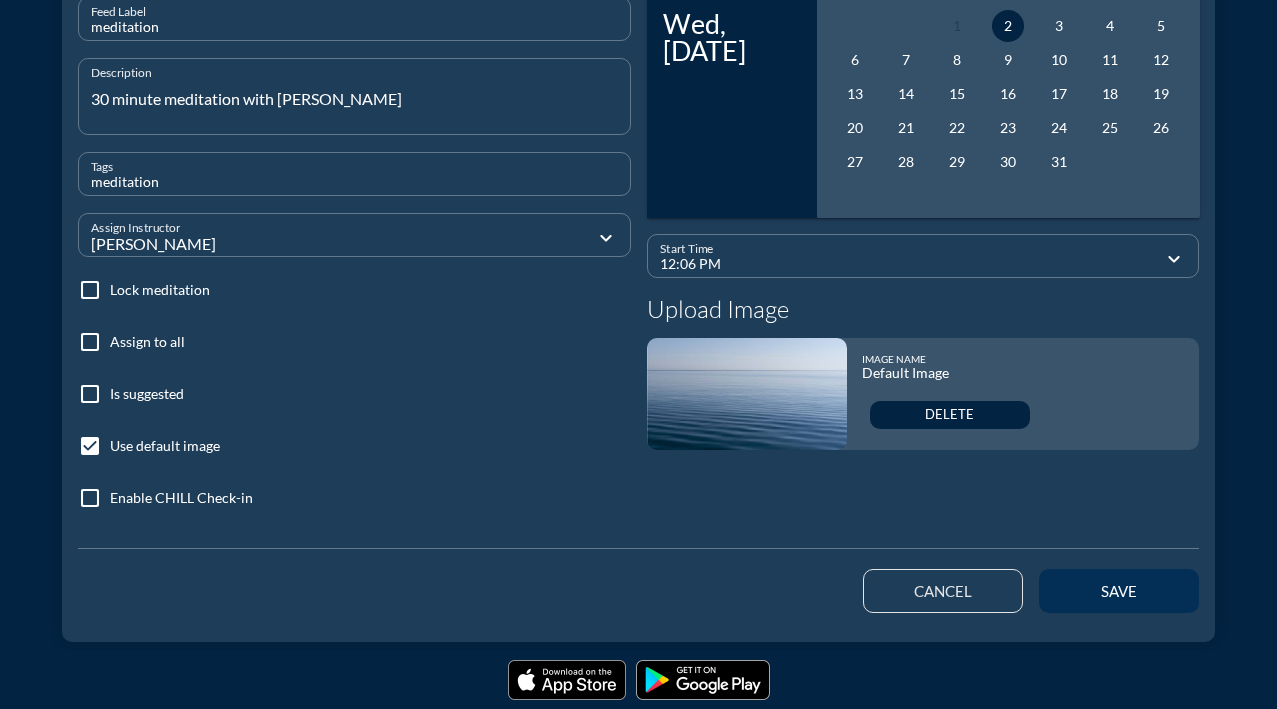 click on "save" at bounding box center [1119, 591] 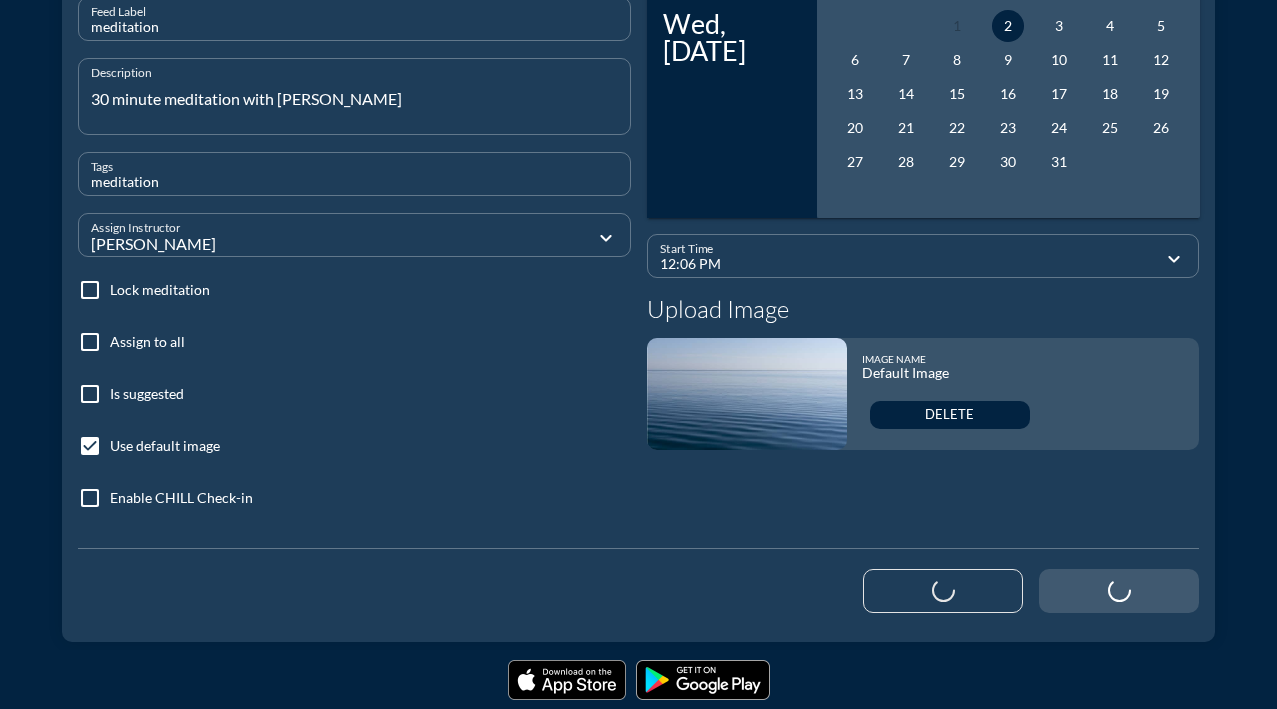 type 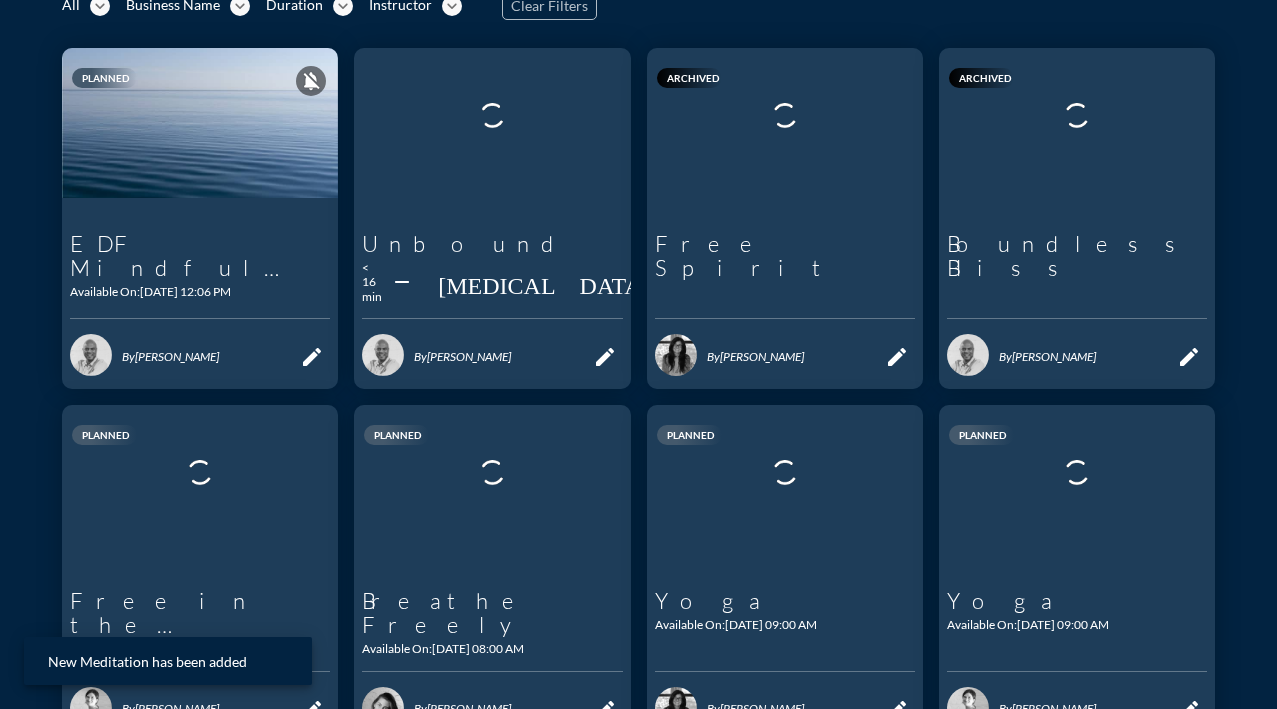 scroll, scrollTop: 0, scrollLeft: 0, axis: both 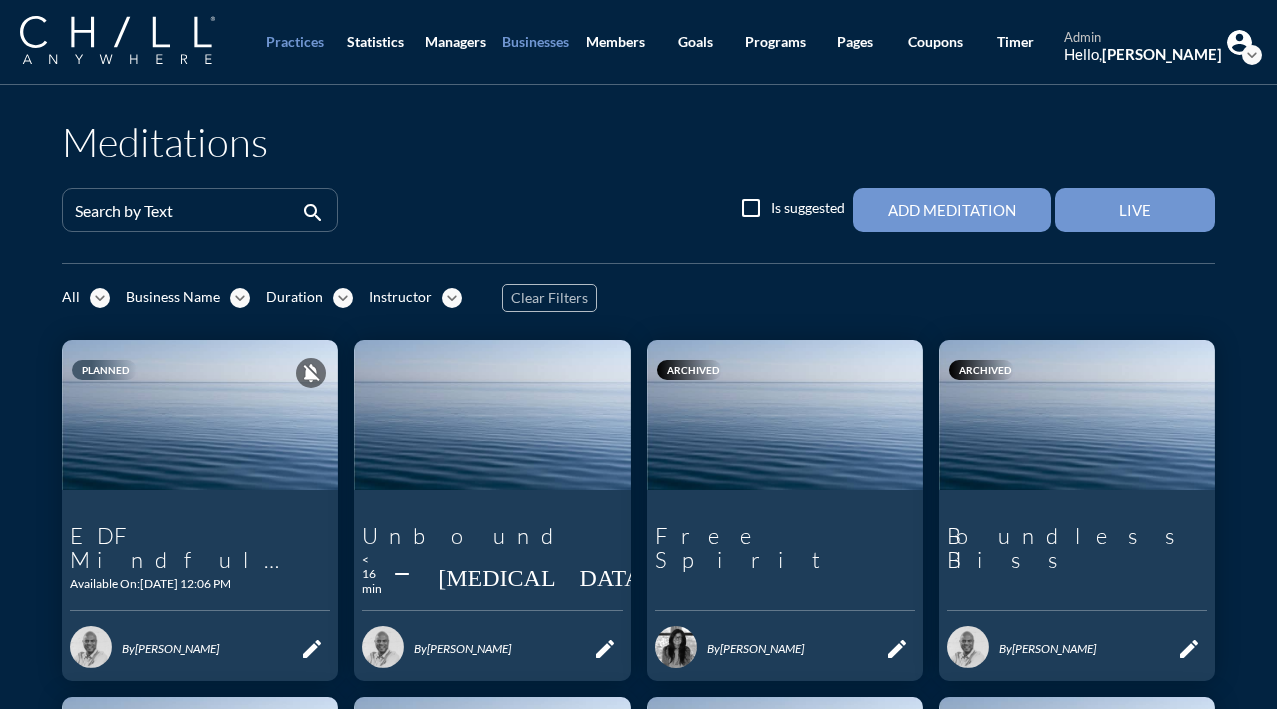 click on "Businesses" at bounding box center (535, 42) 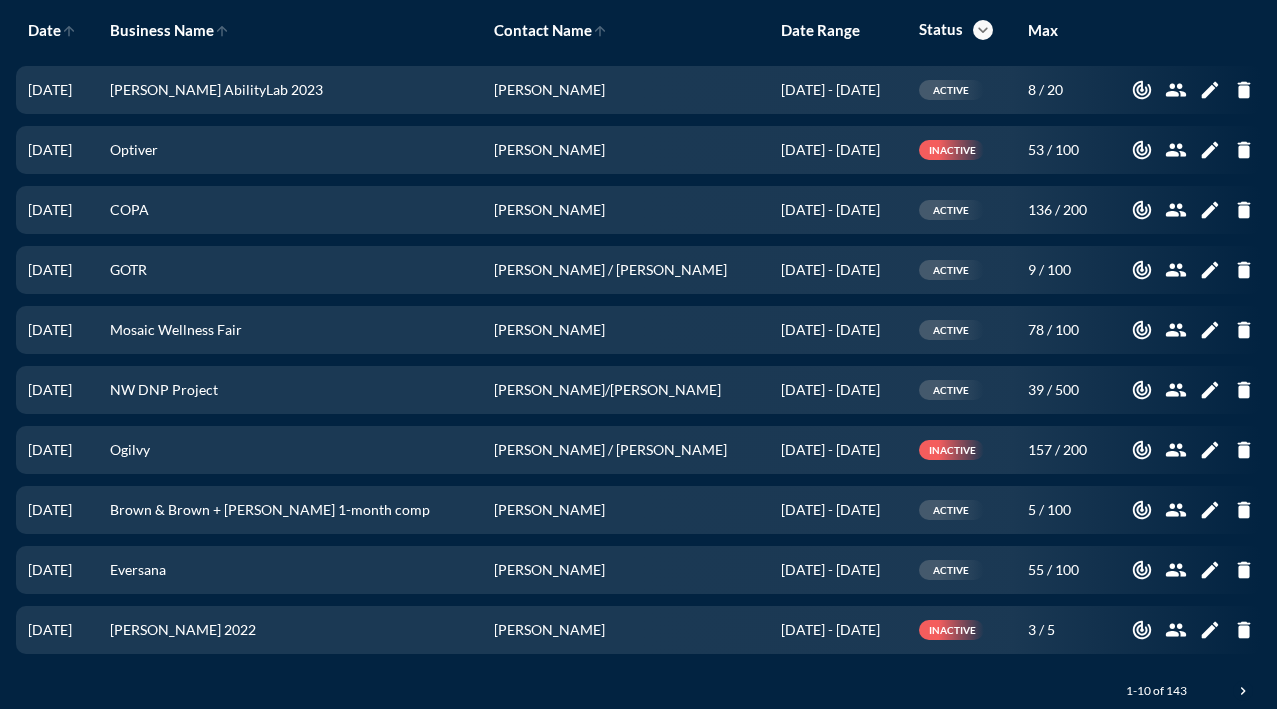 scroll, scrollTop: 0, scrollLeft: 0, axis: both 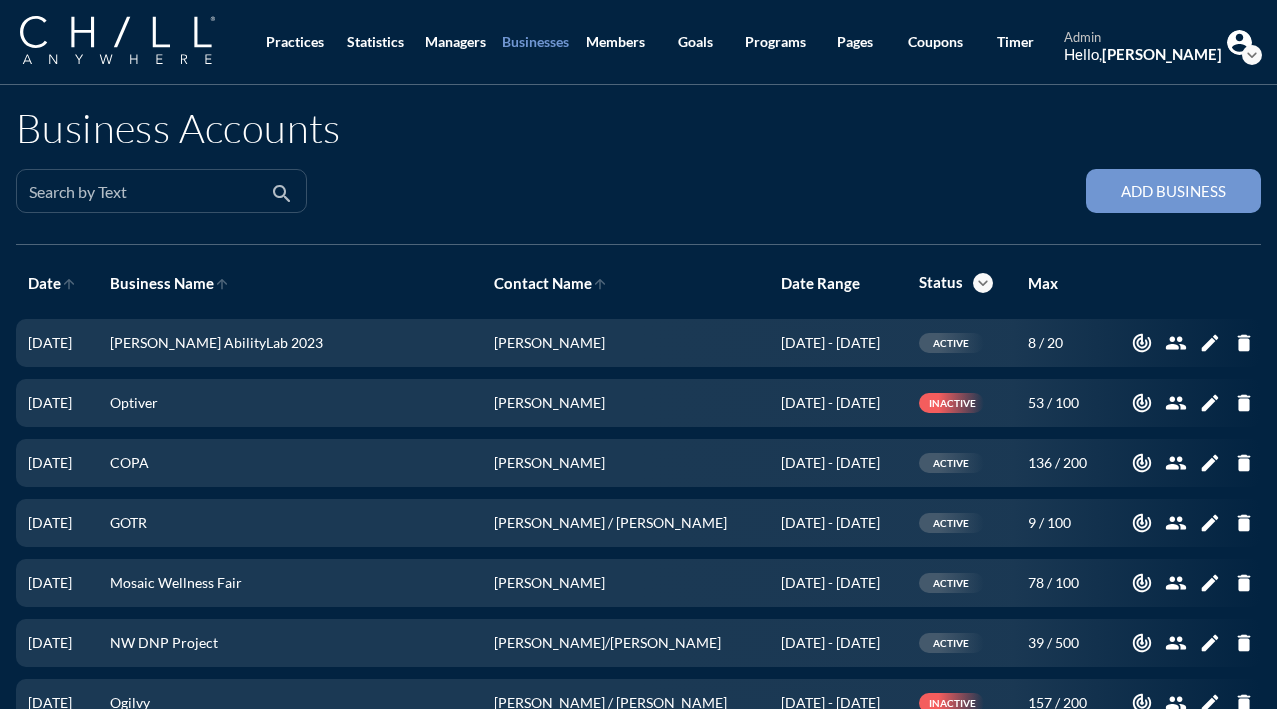 click at bounding box center [147, 199] 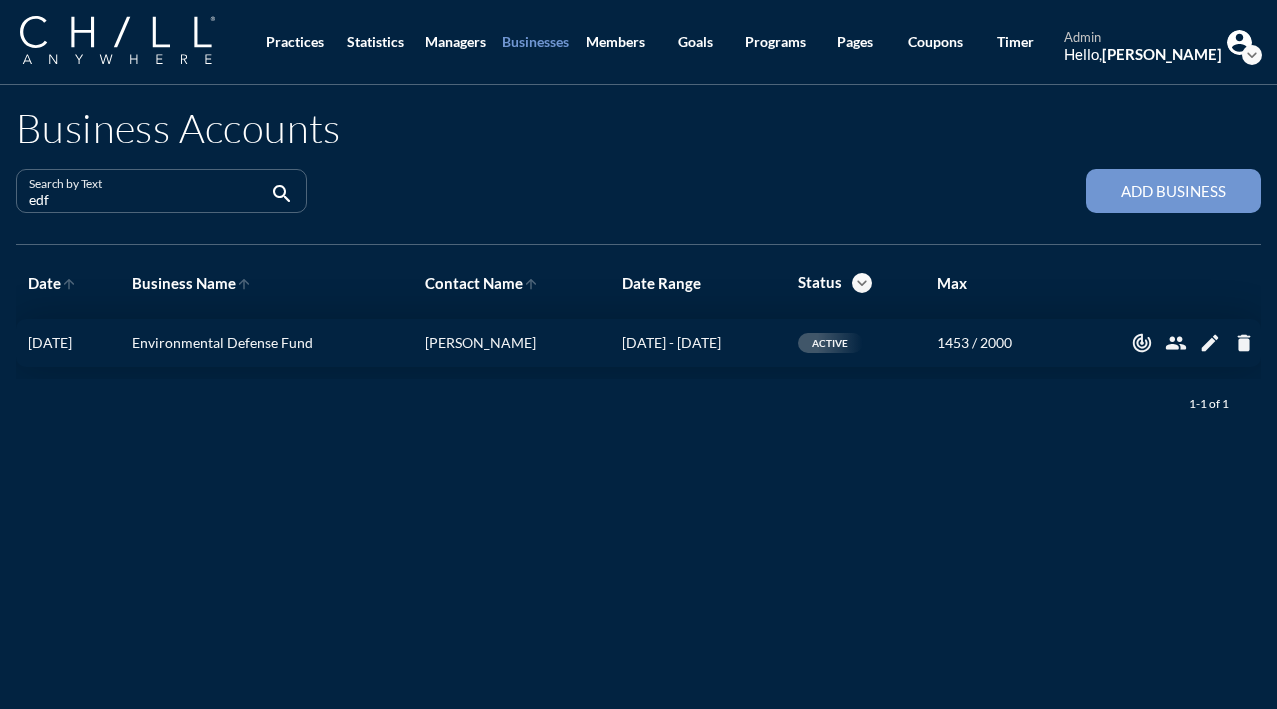 type on "edf" 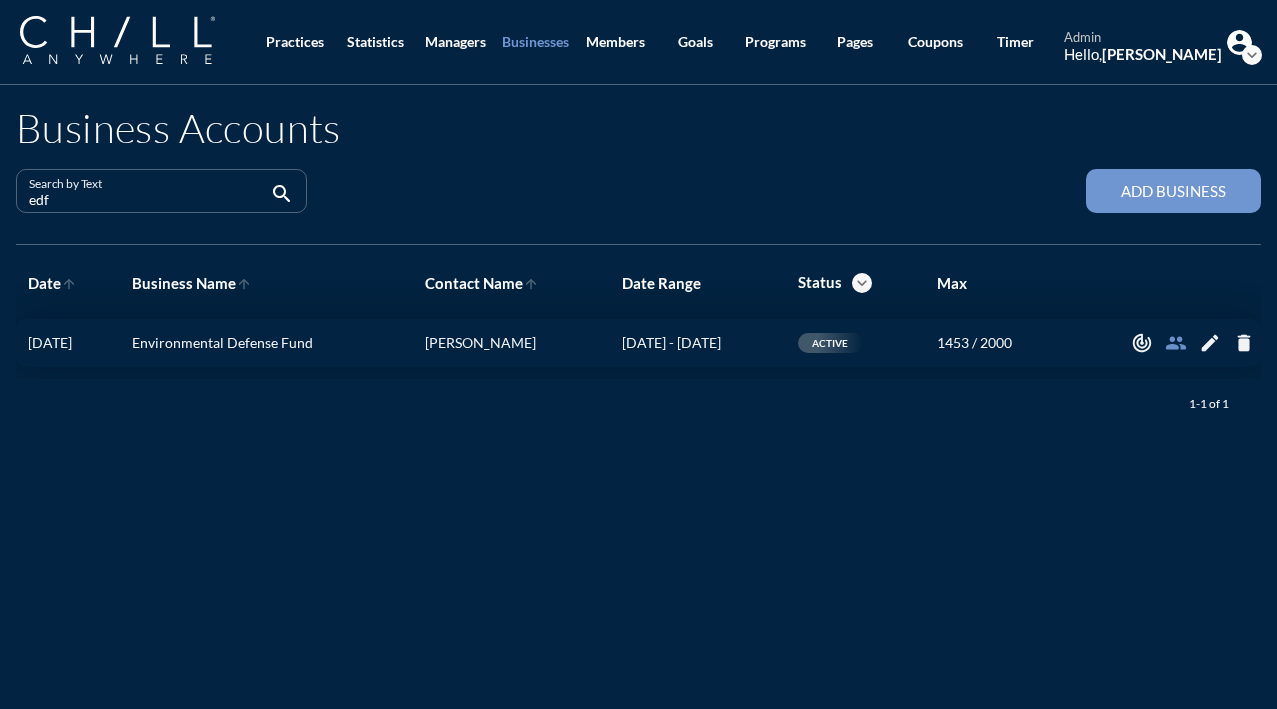 click on "people" at bounding box center (1176, 343) 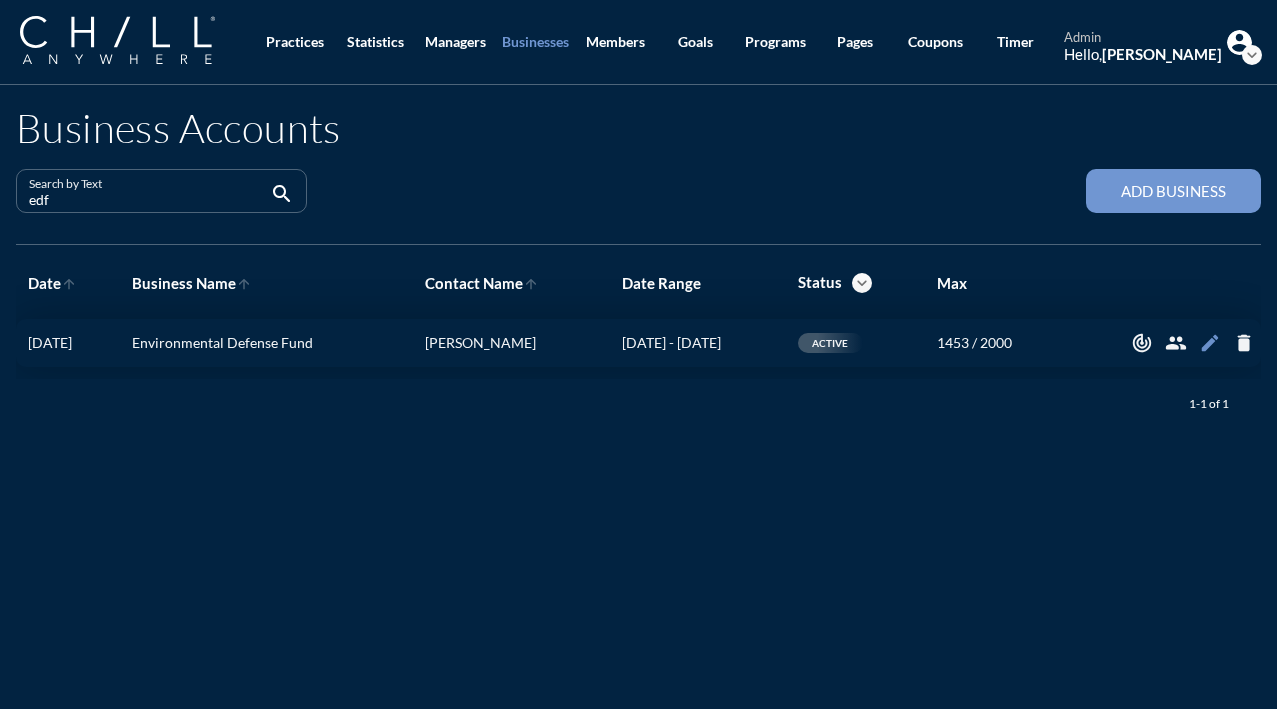 click on "edit" at bounding box center [1210, 343] 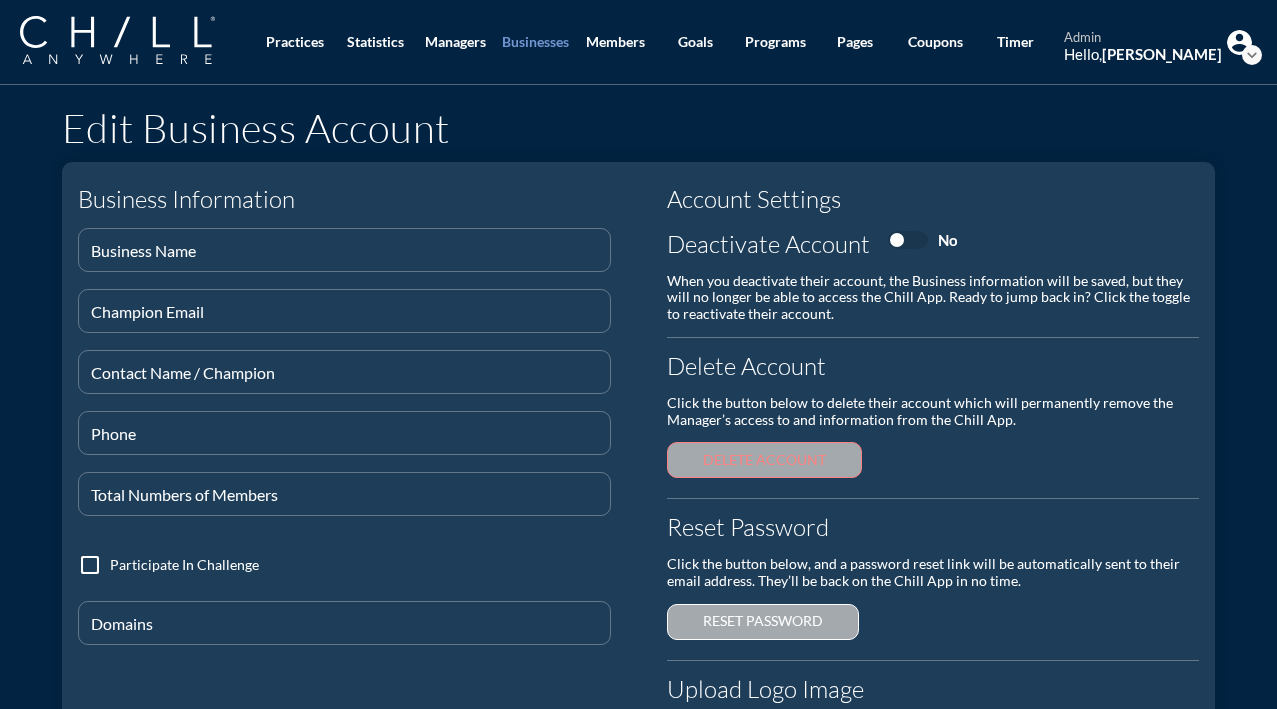 type on "Environmental Defense Fund" 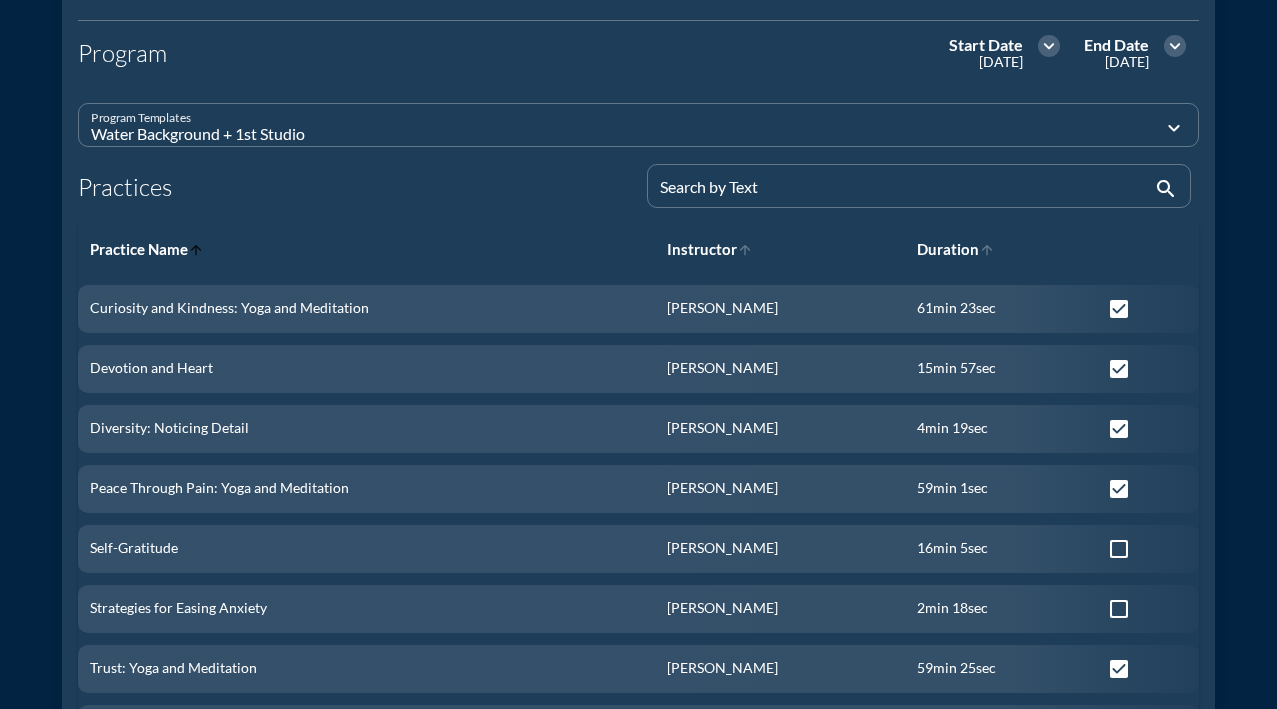 scroll, scrollTop: 785, scrollLeft: 0, axis: vertical 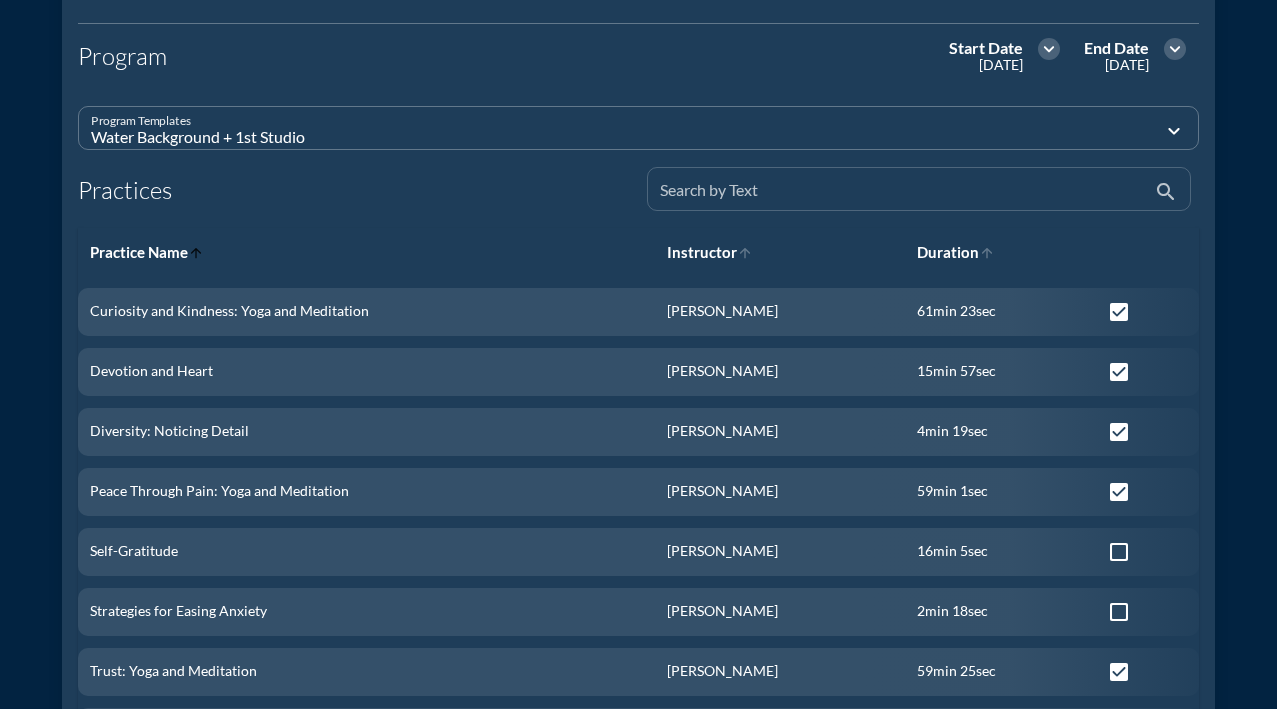 click at bounding box center [905, 197] 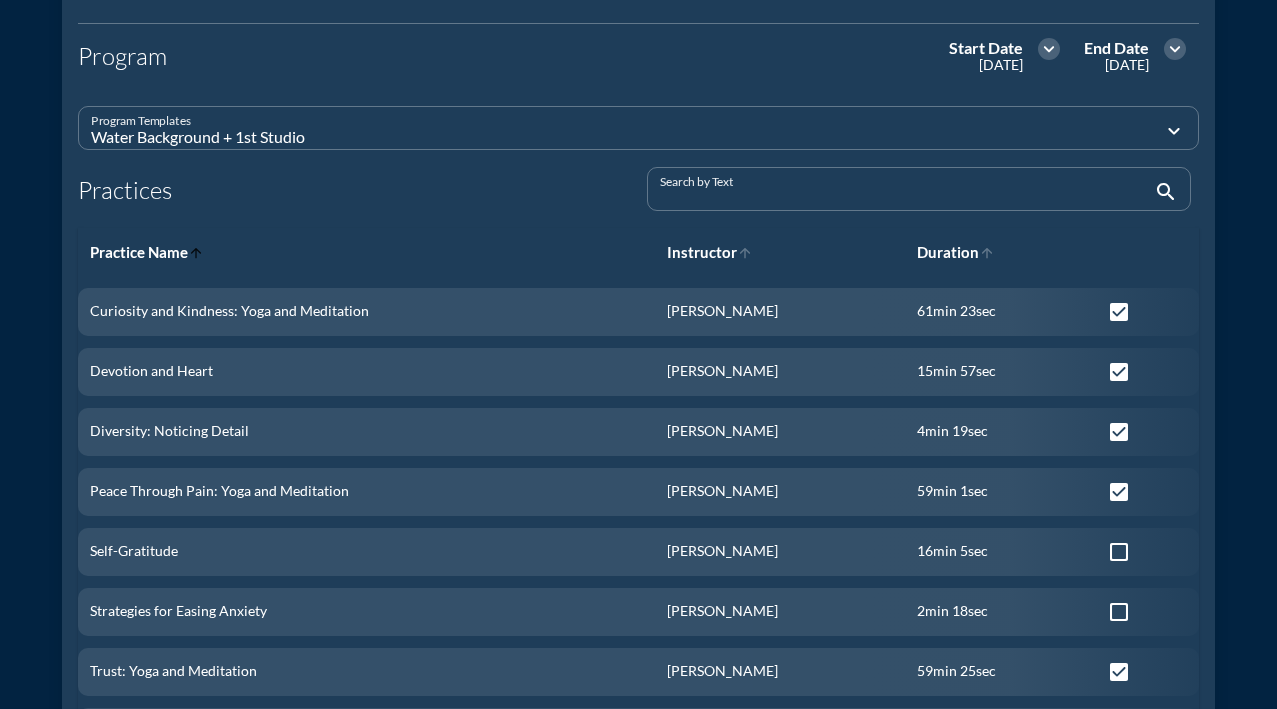 type on "M" 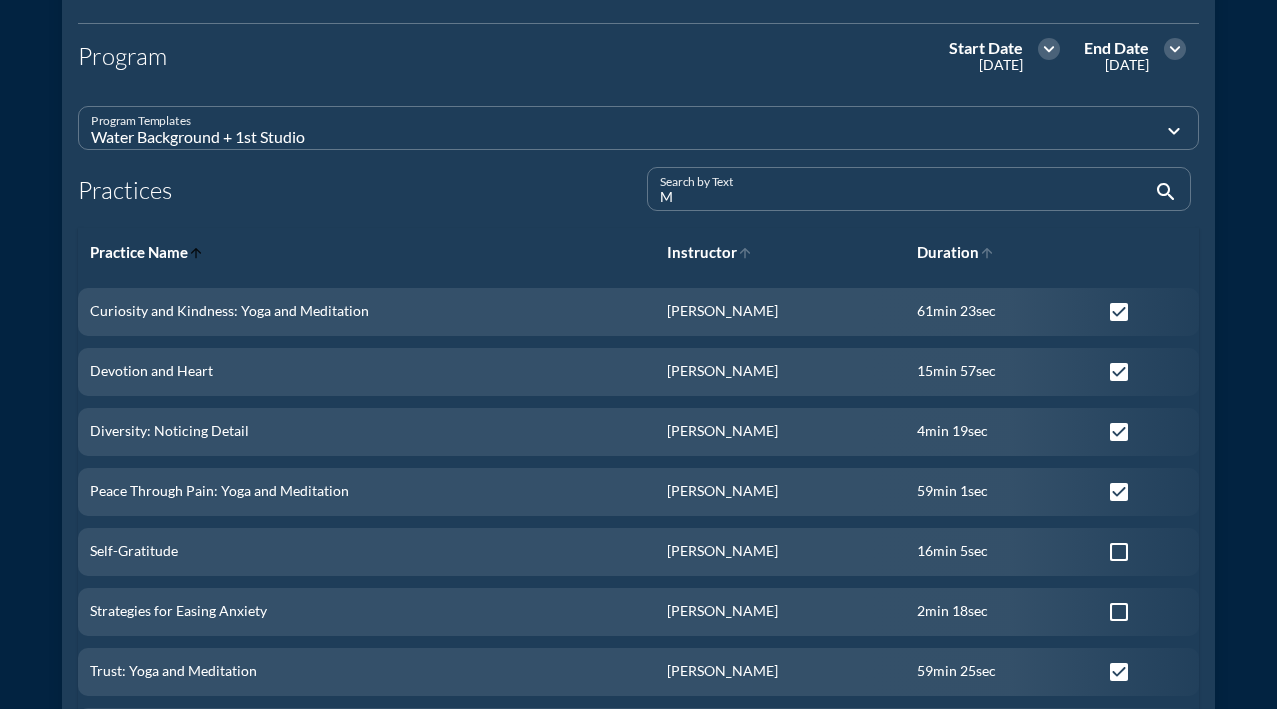 checkbox on "false" 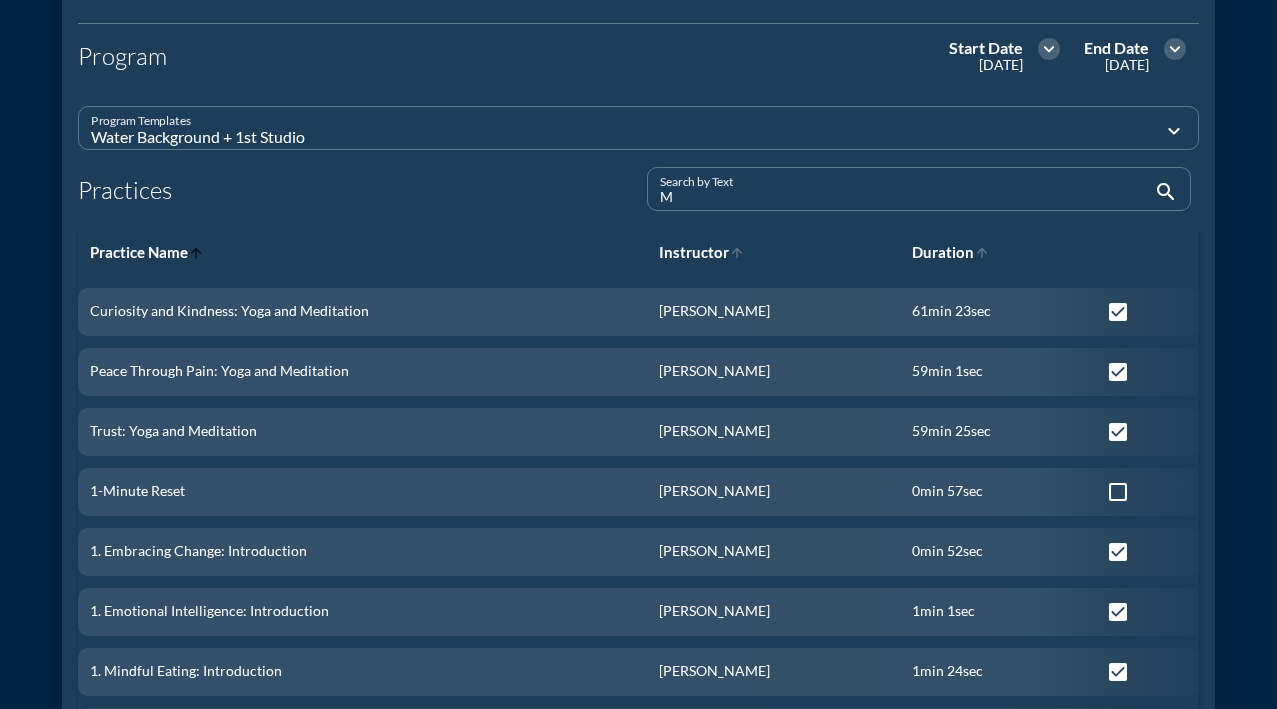 type 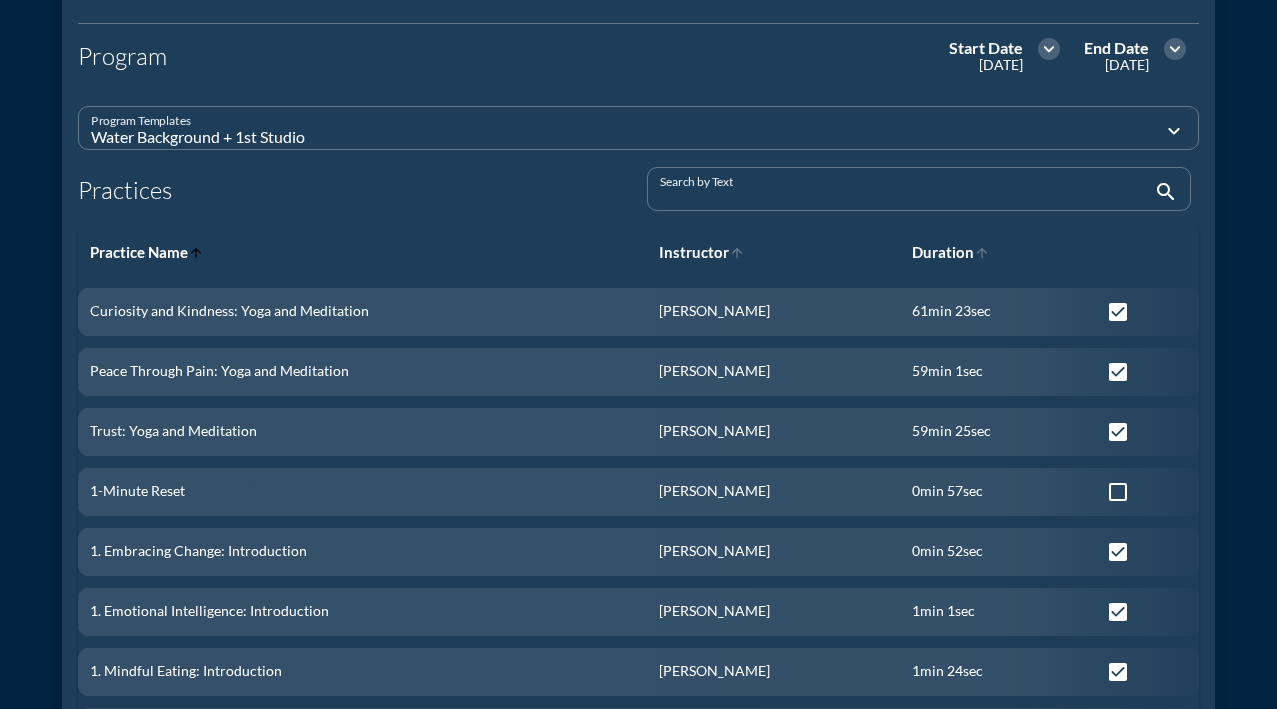 checkbox on "true" 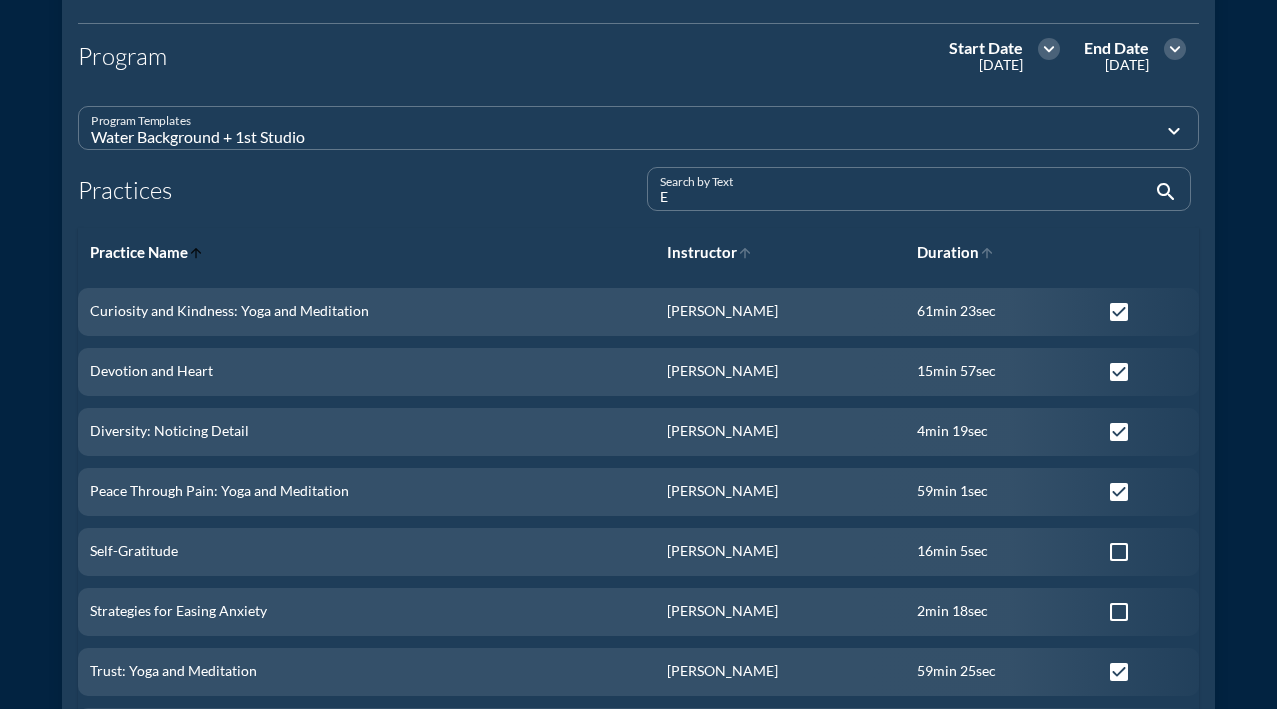 type on "ED" 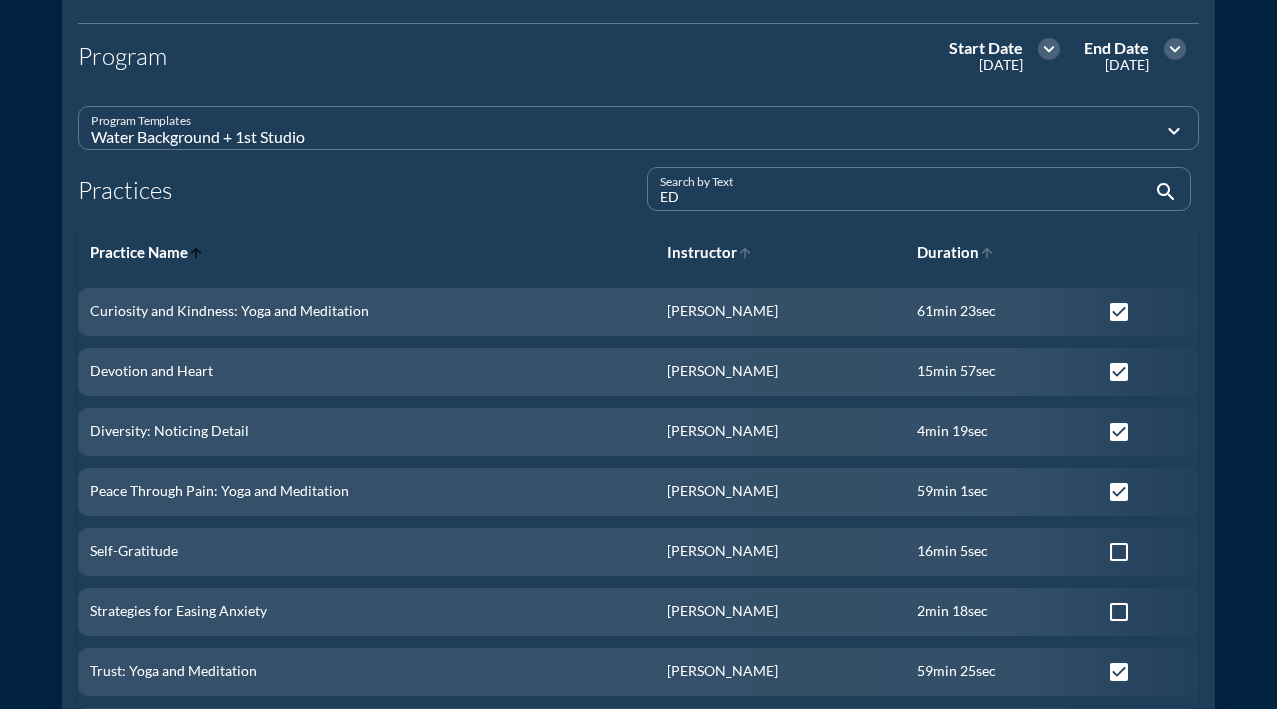 checkbox on "false" 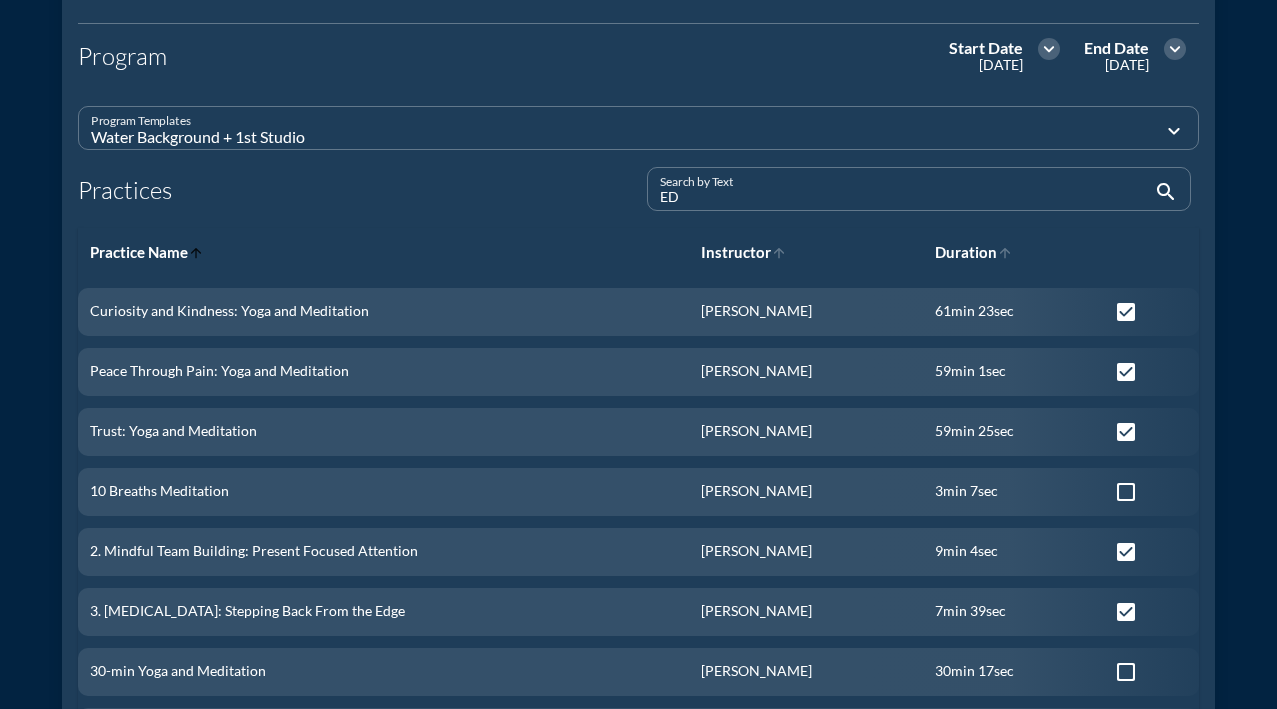 type on "EDF" 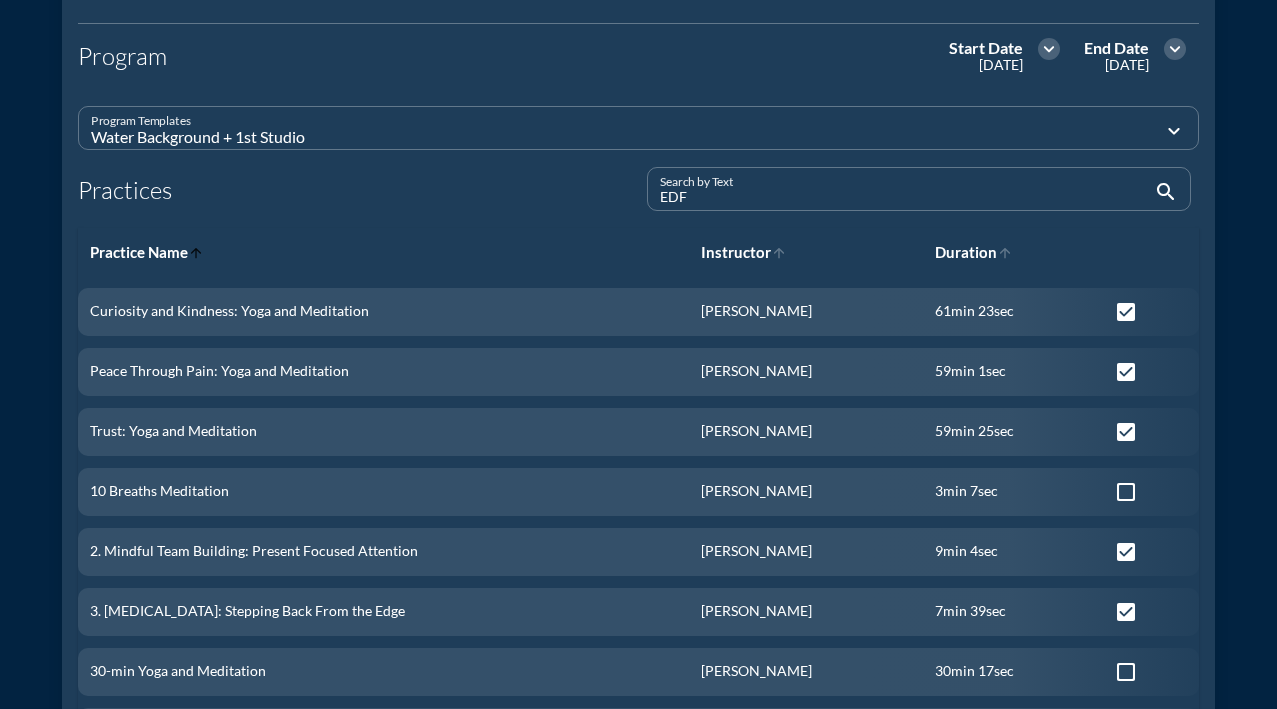 checkbox on "true" 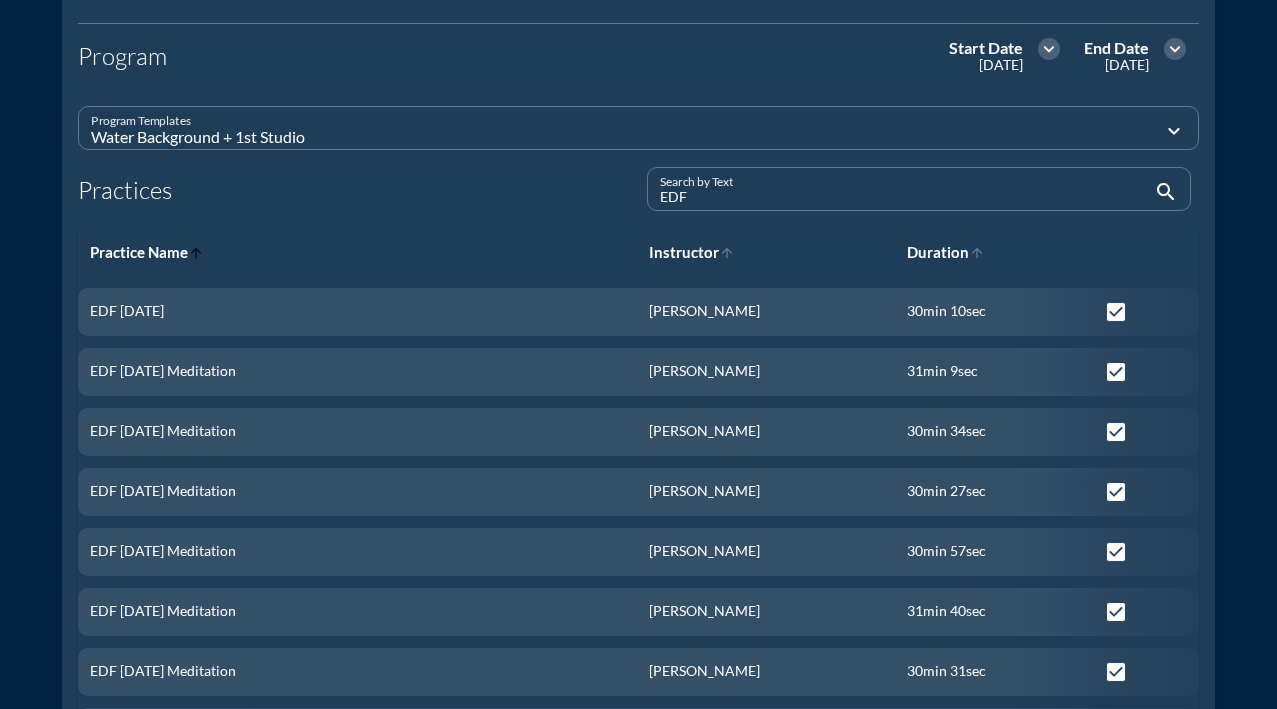 type on "EDF M" 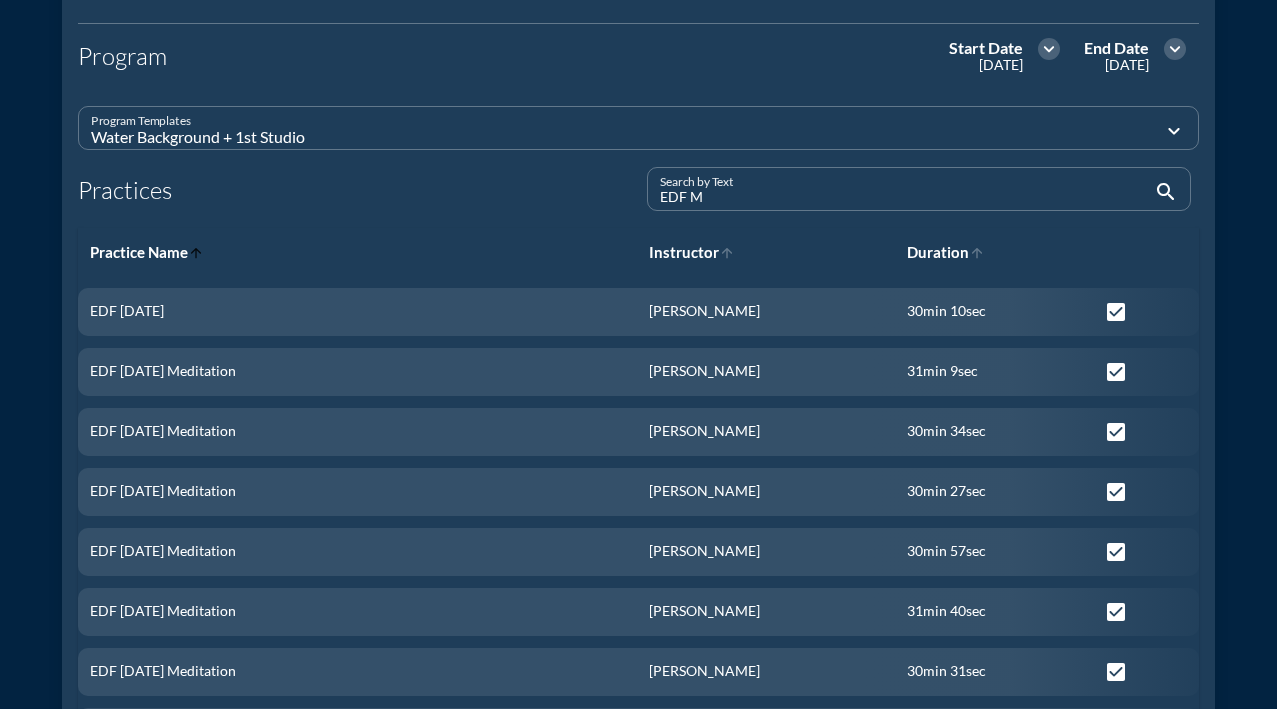 checkbox on "false" 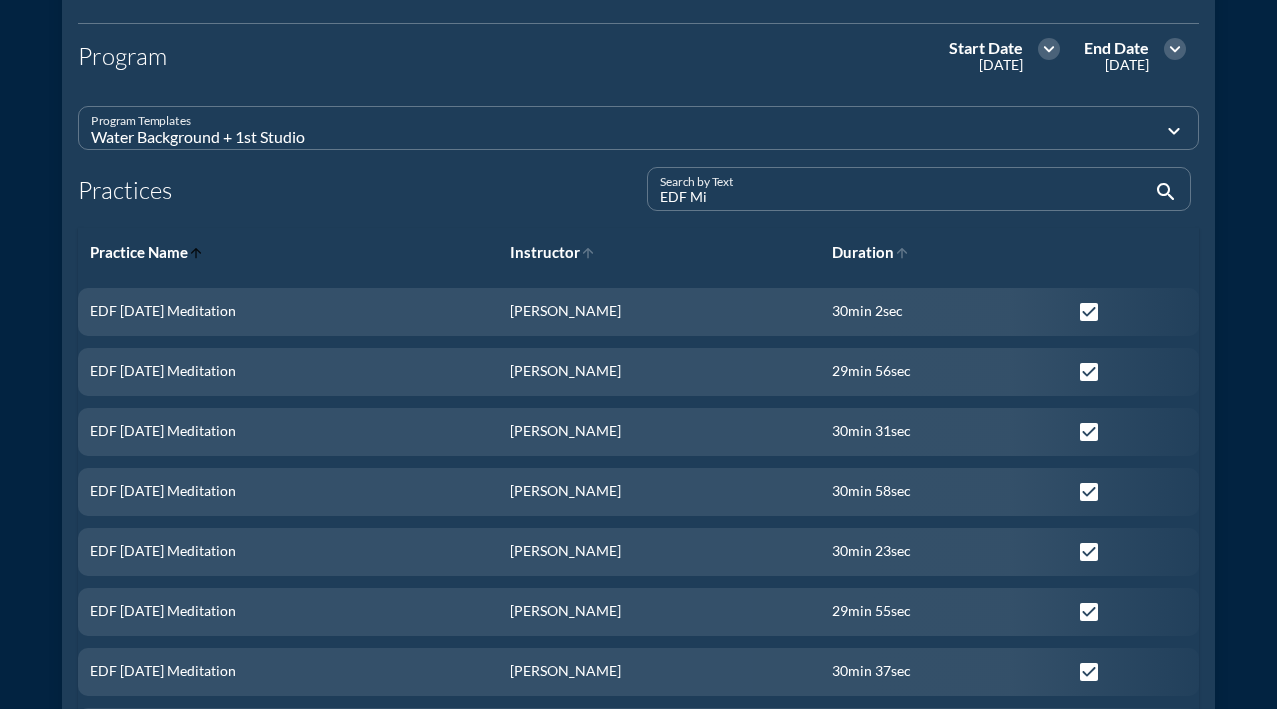 type on "EDF Min" 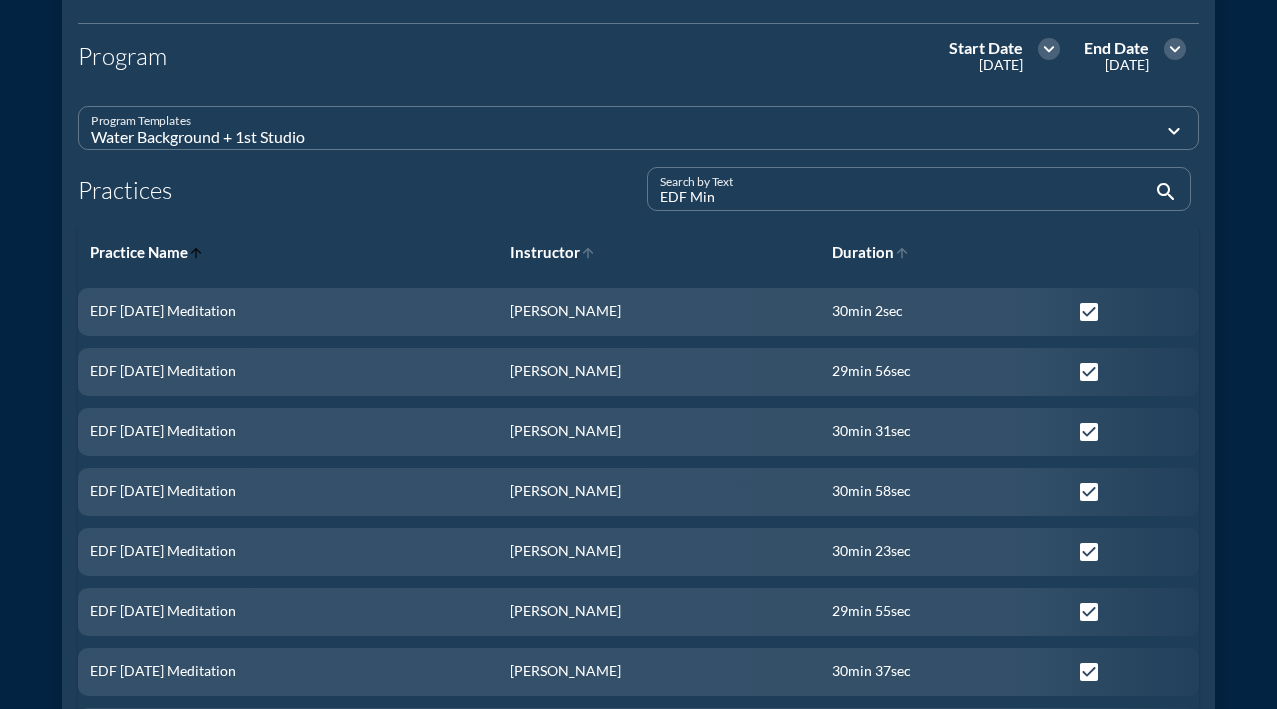 checkbox on "false" 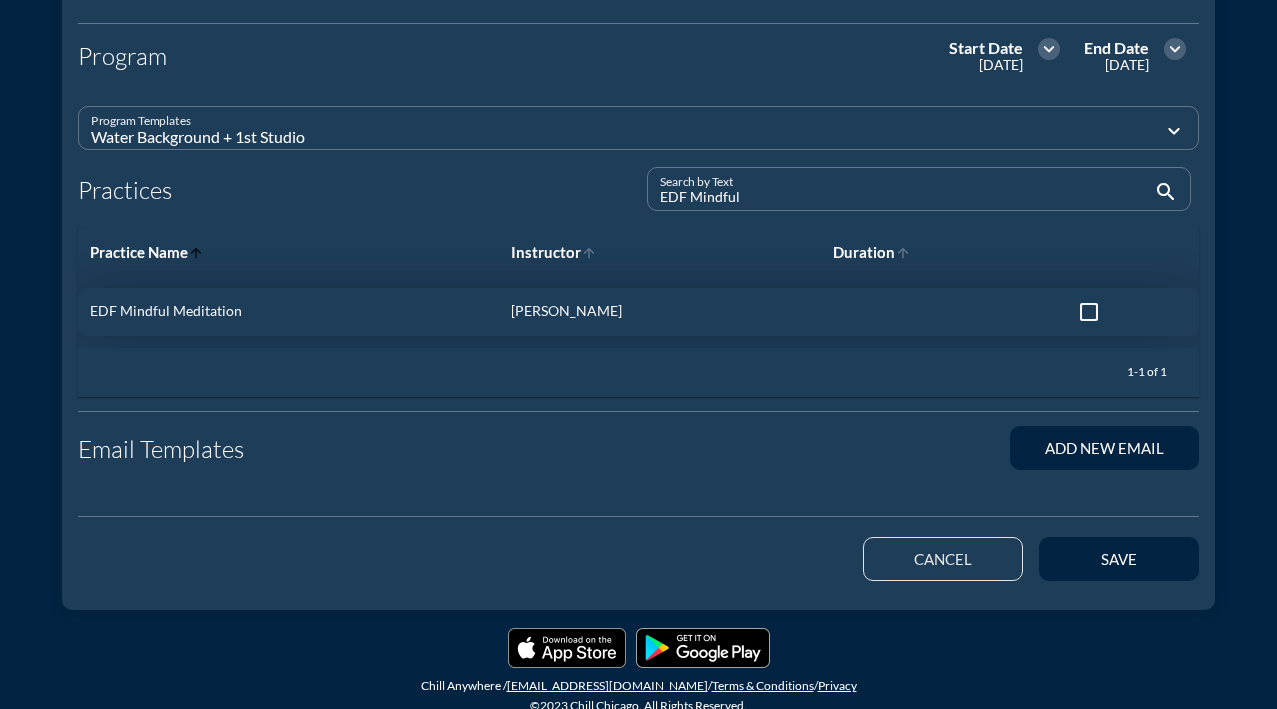 type on "EDF Mindful" 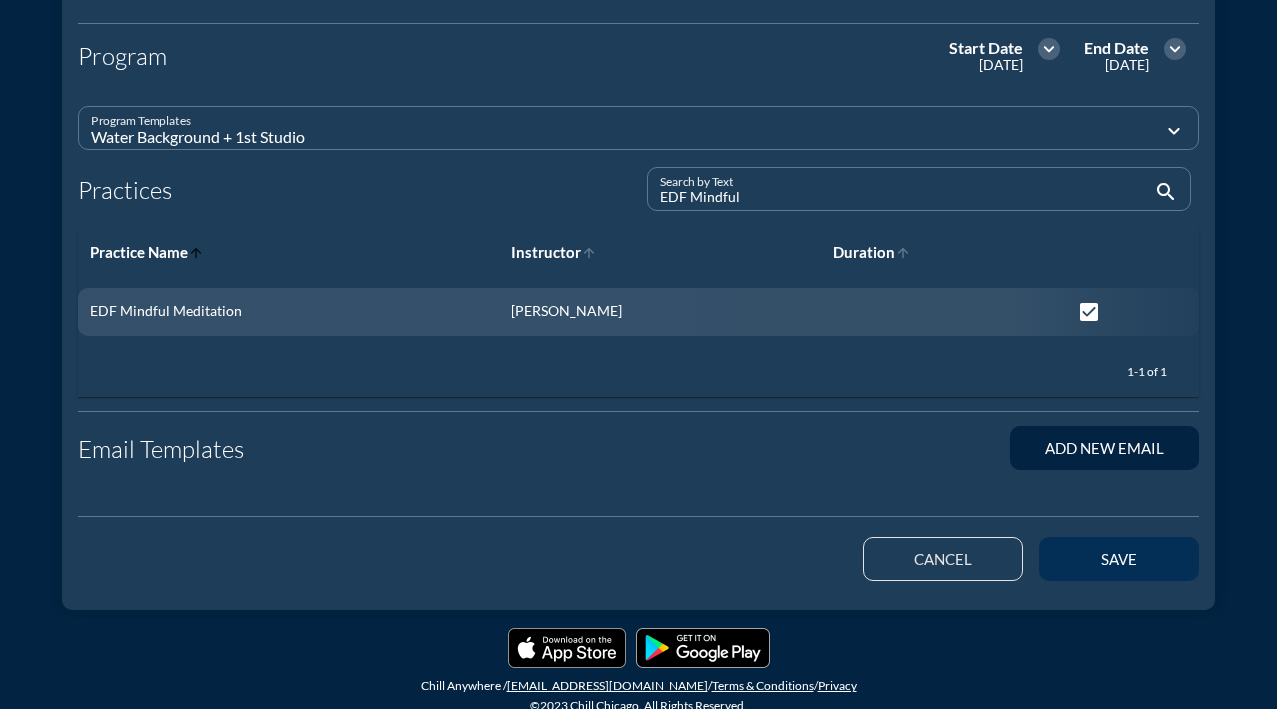 click on "save" at bounding box center [1119, 559] 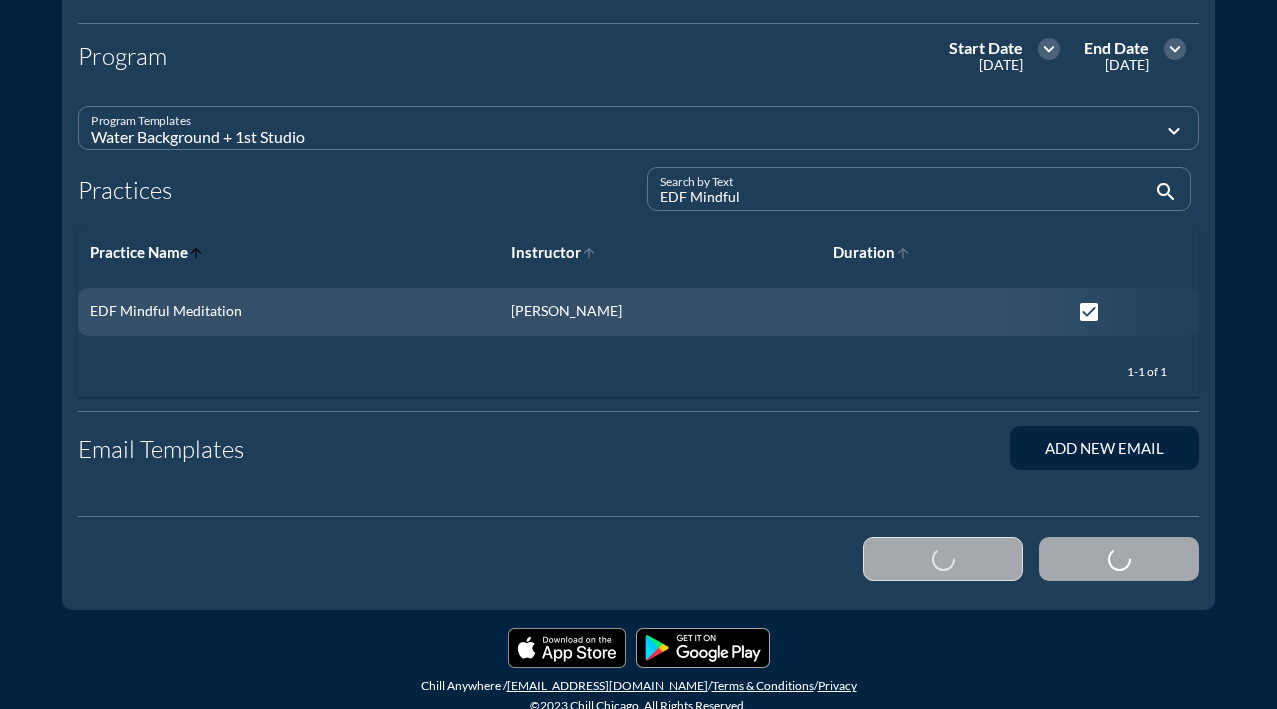 type 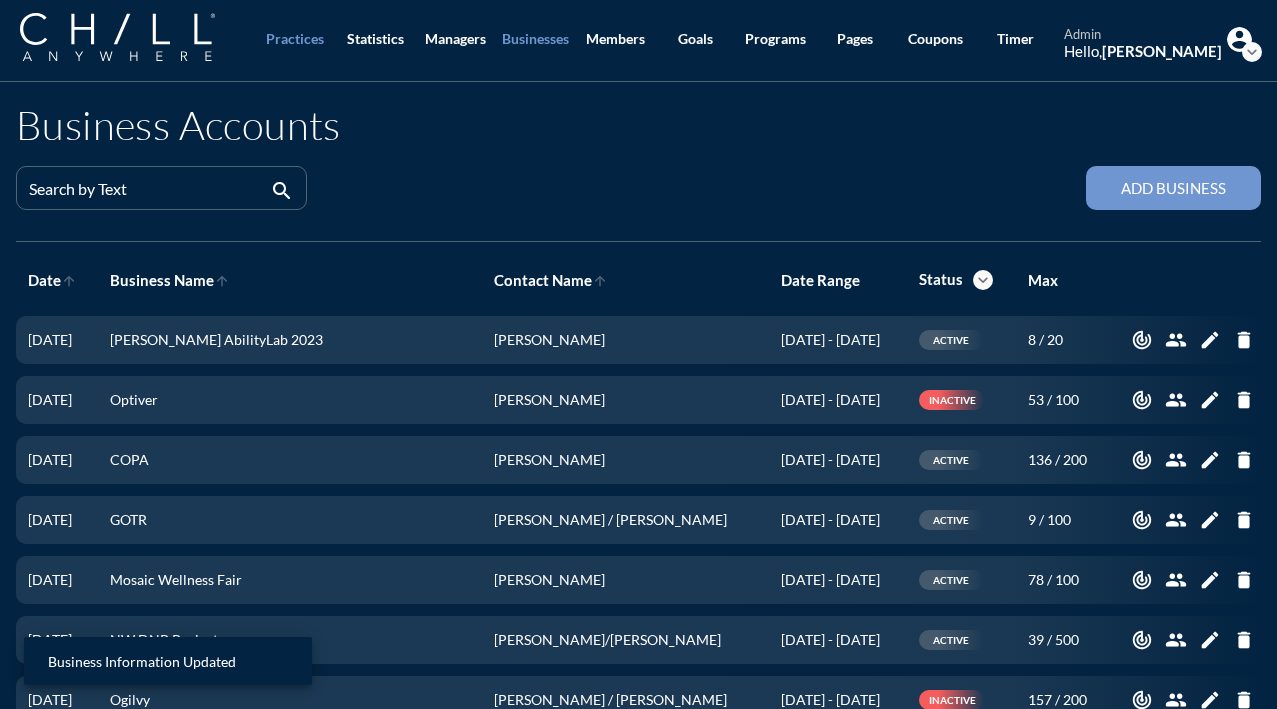 scroll, scrollTop: 4, scrollLeft: 0, axis: vertical 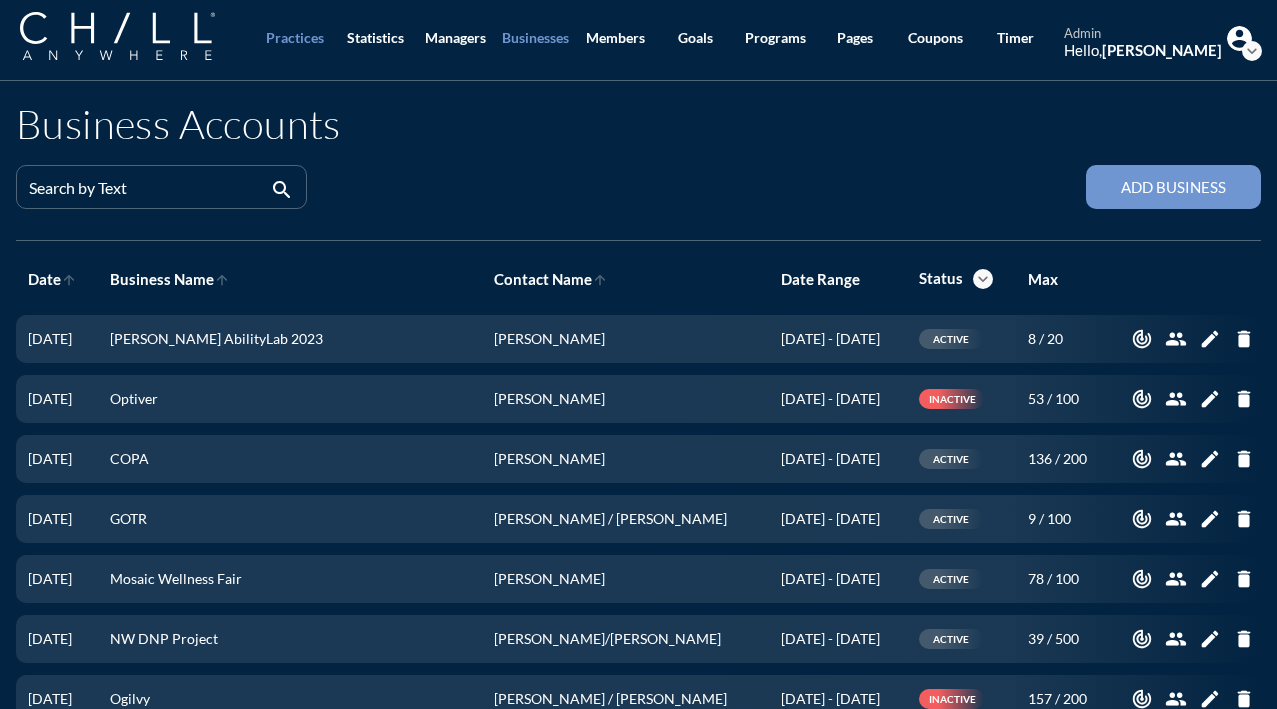 click on "Practices" at bounding box center [295, 38] 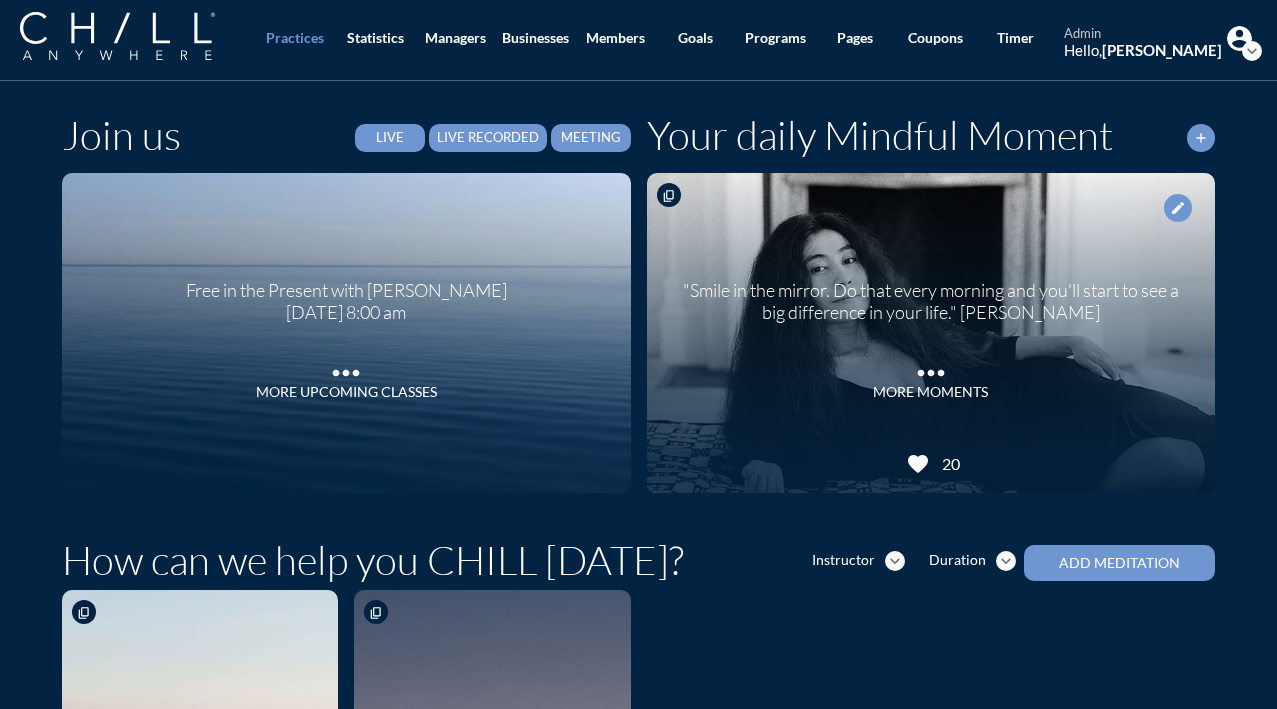 scroll, scrollTop: 0, scrollLeft: 0, axis: both 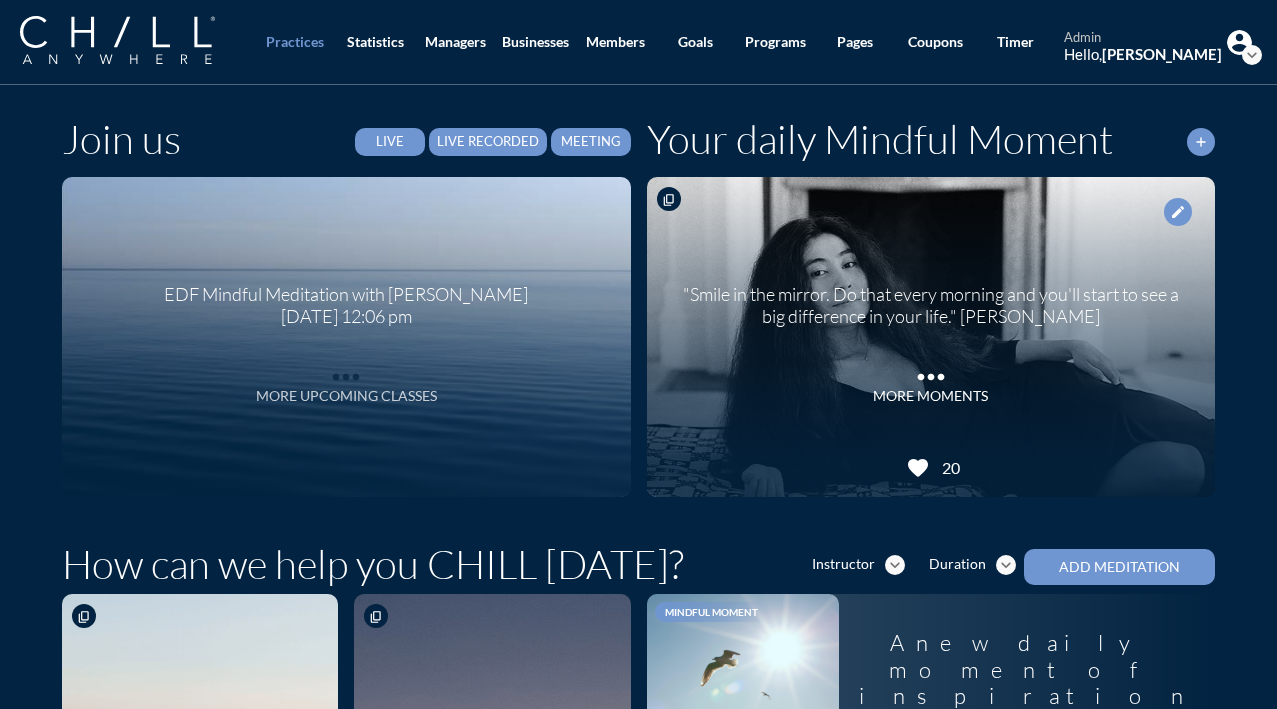 click on "More Upcoming Classes" at bounding box center [346, 396] 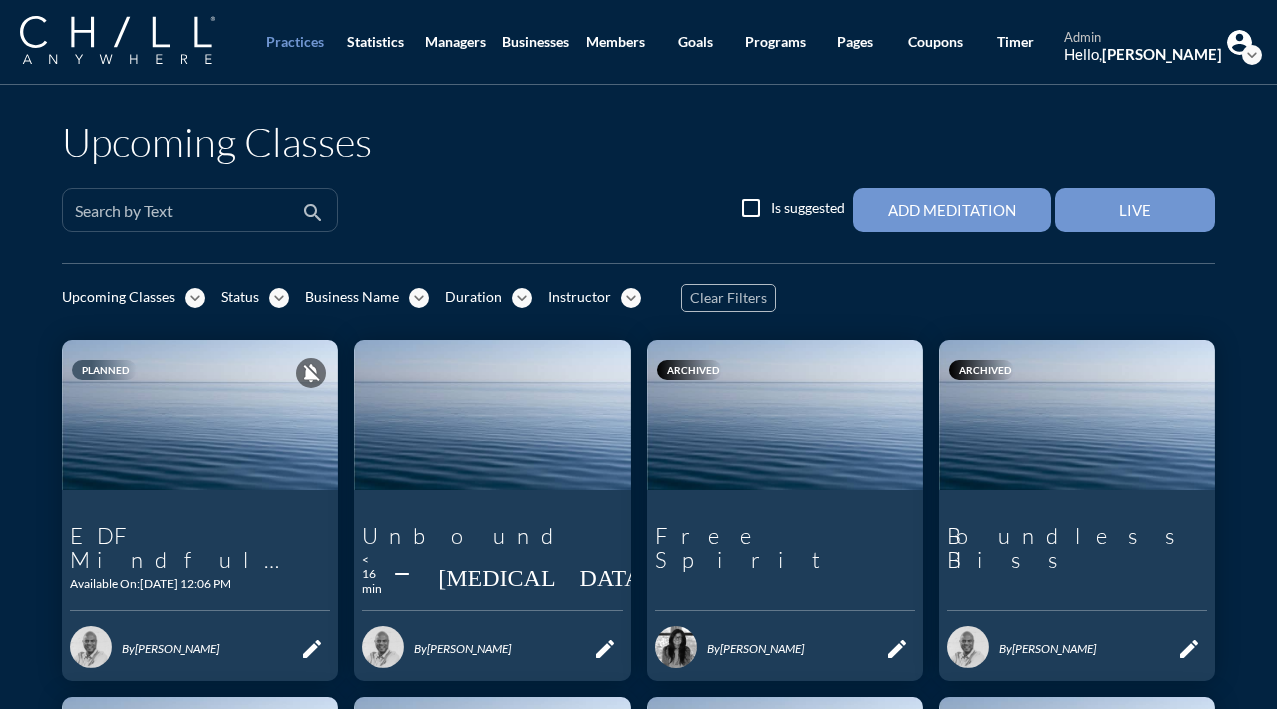 click at bounding box center [186, 218] 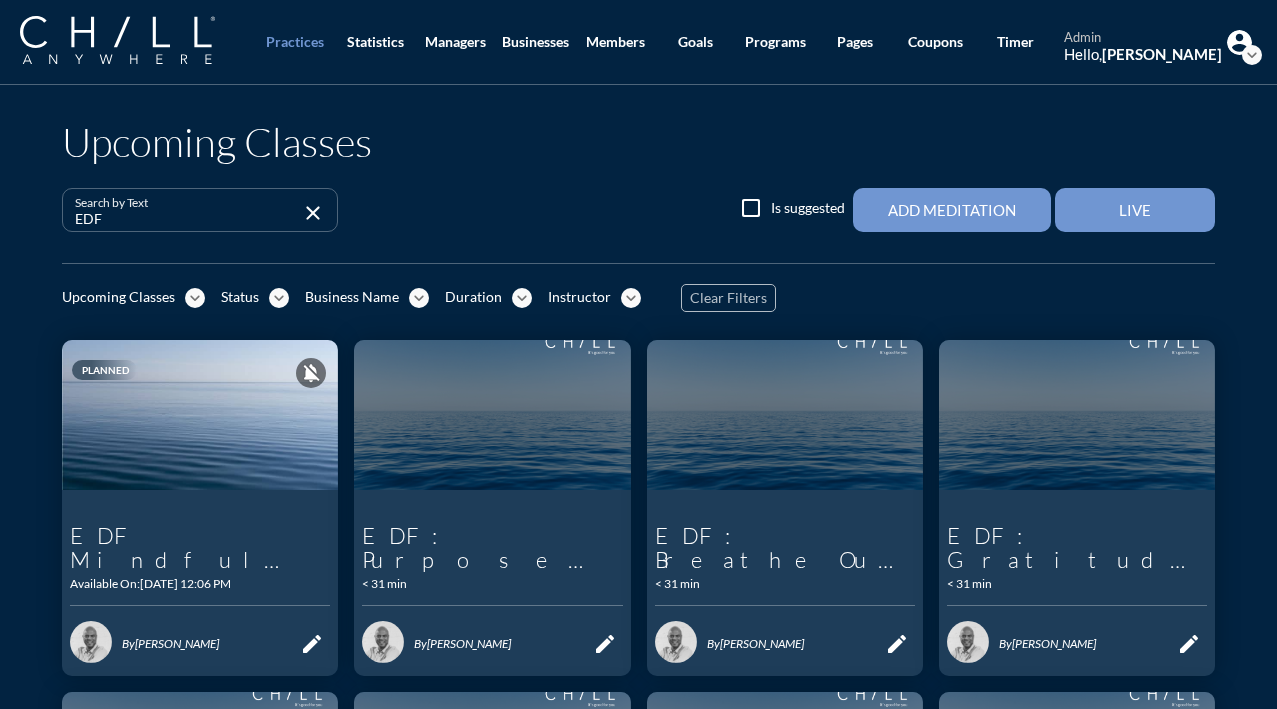 type on "EDF" 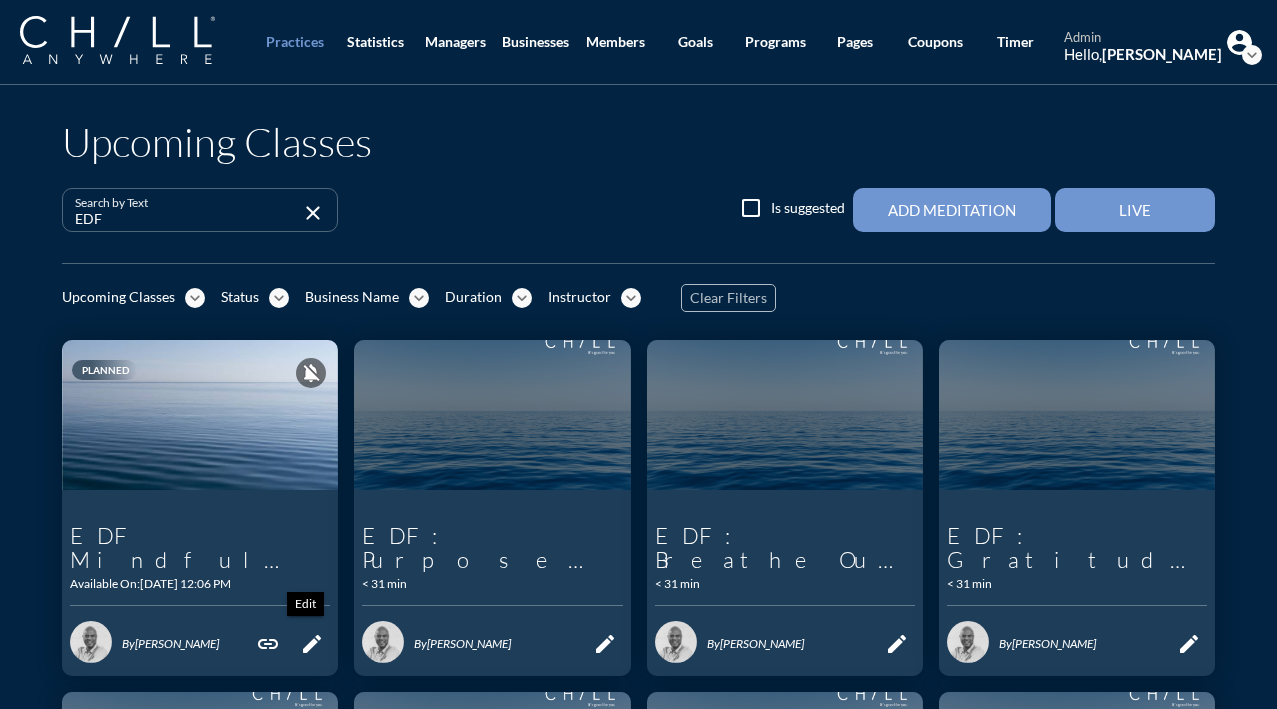 click on "edit" at bounding box center [312, 644] 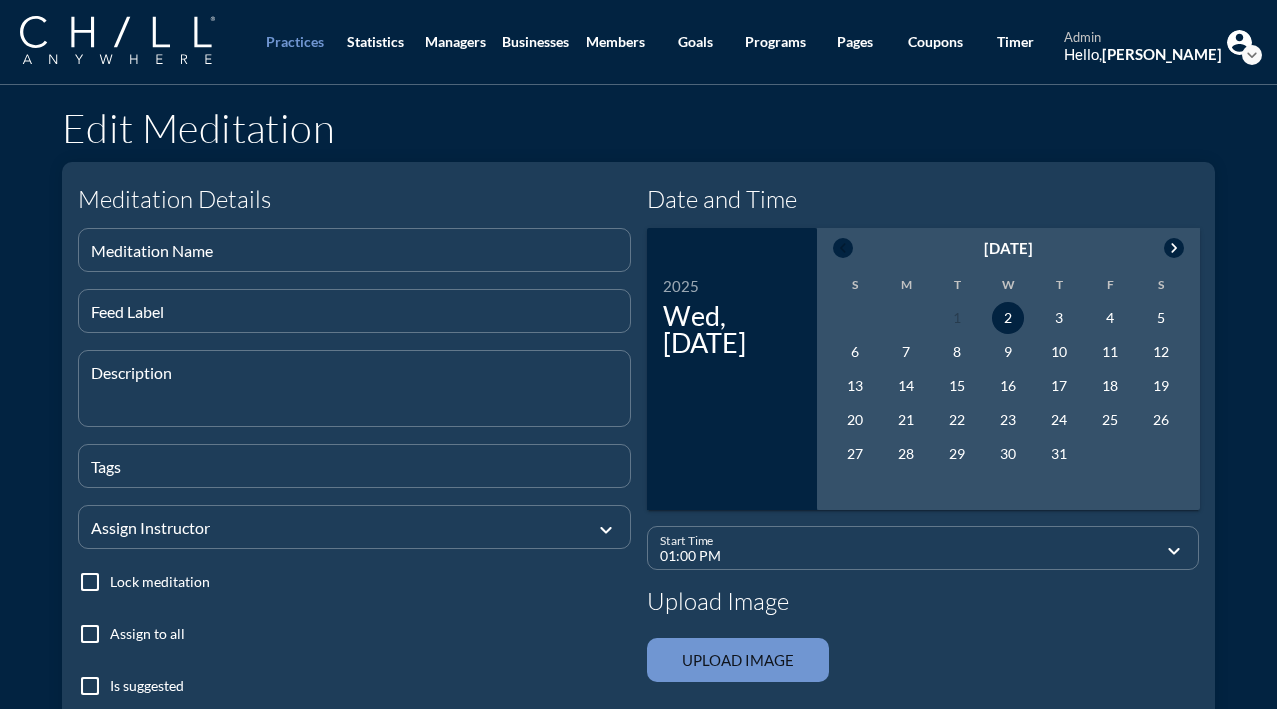 type on "EDF Mindful Meditation" 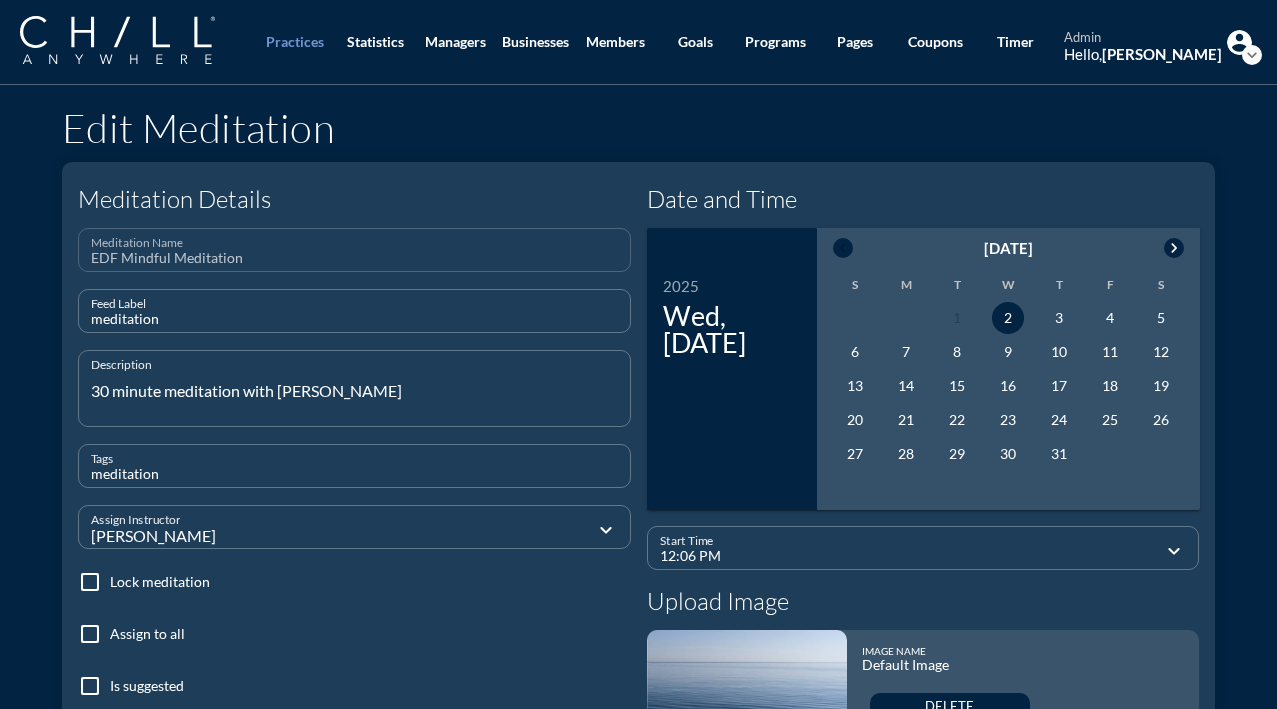 click on "EDF Mindful Meditation" at bounding box center [354, 258] 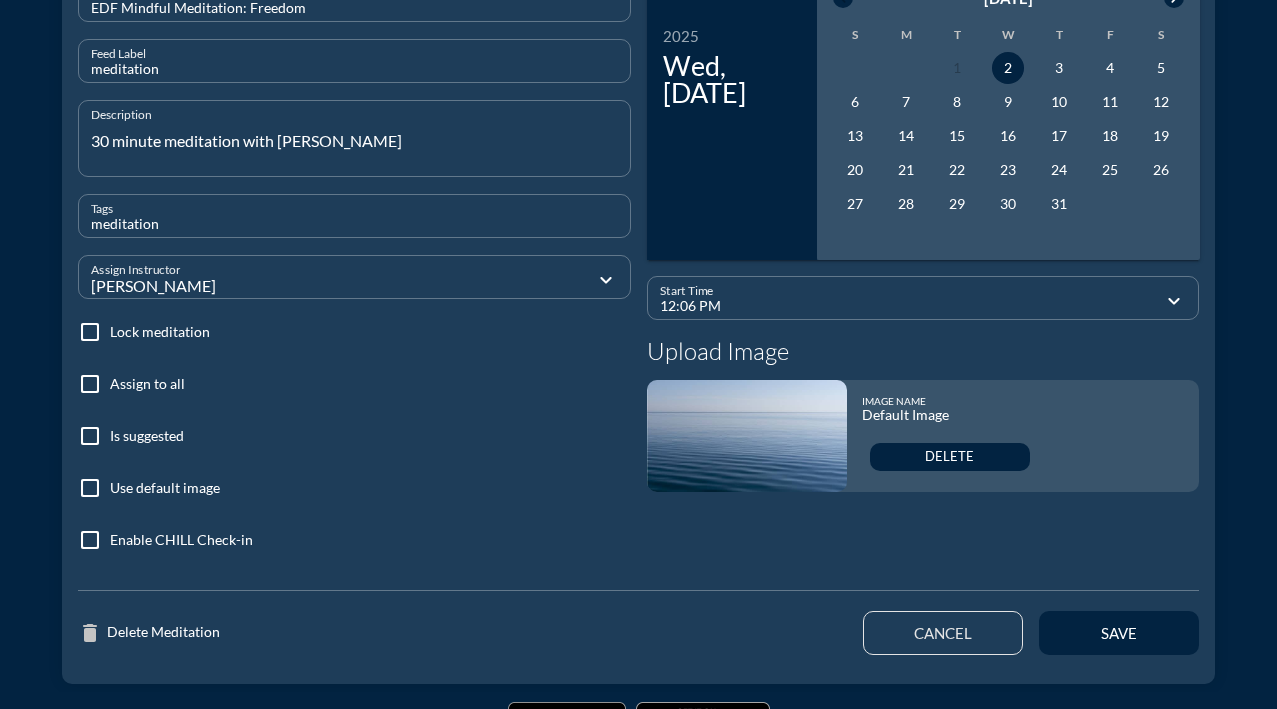 scroll, scrollTop: 291, scrollLeft: 0, axis: vertical 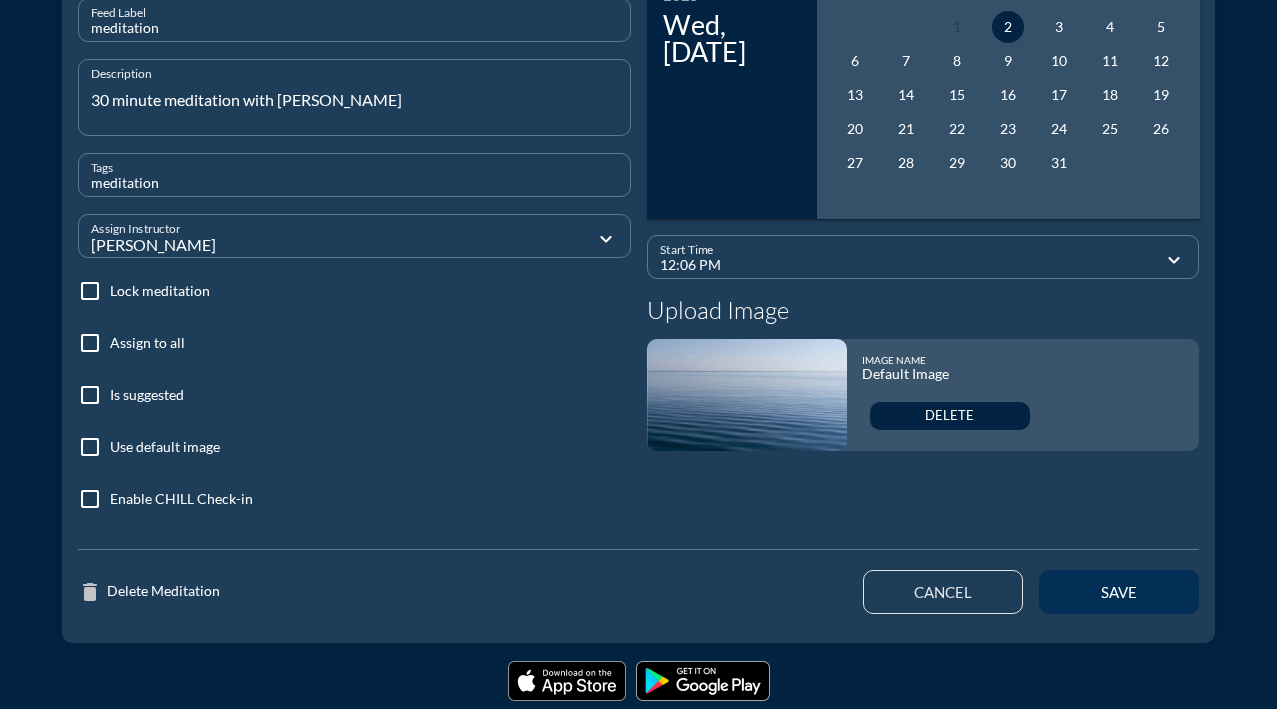 type on "EDF Mindful Meditation: Freedom" 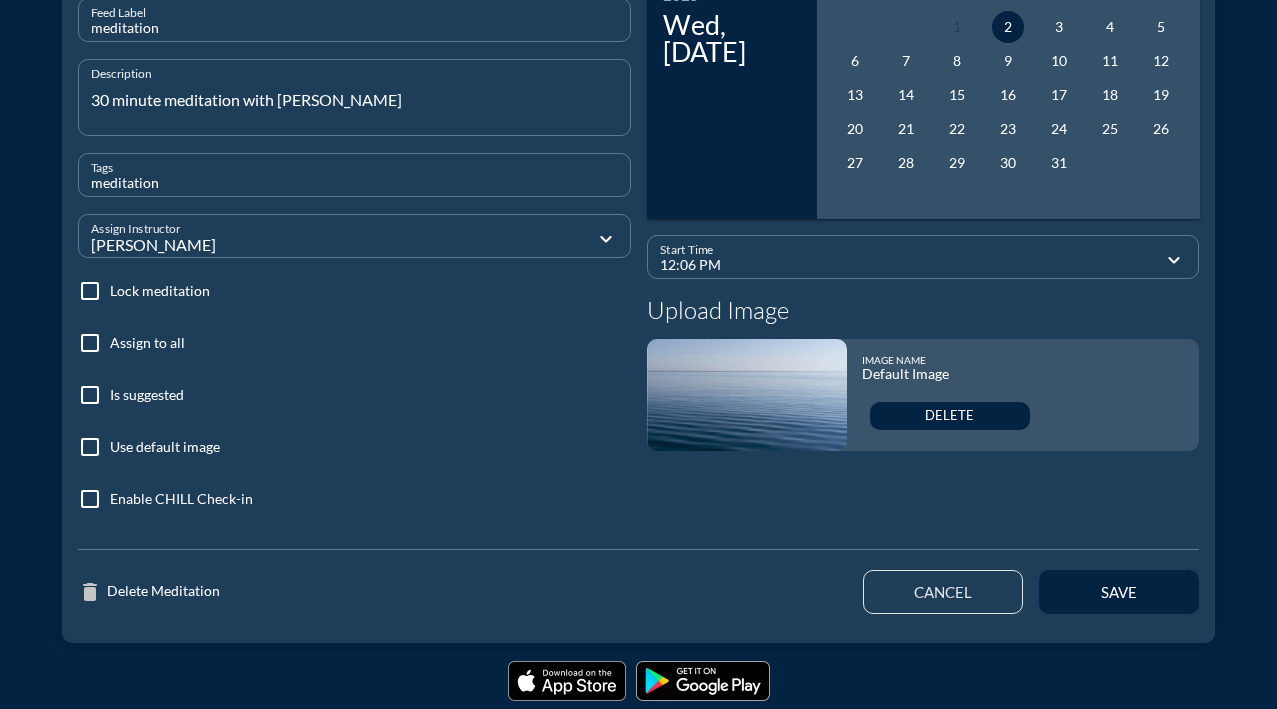 click on "cancel" at bounding box center (943, 592) 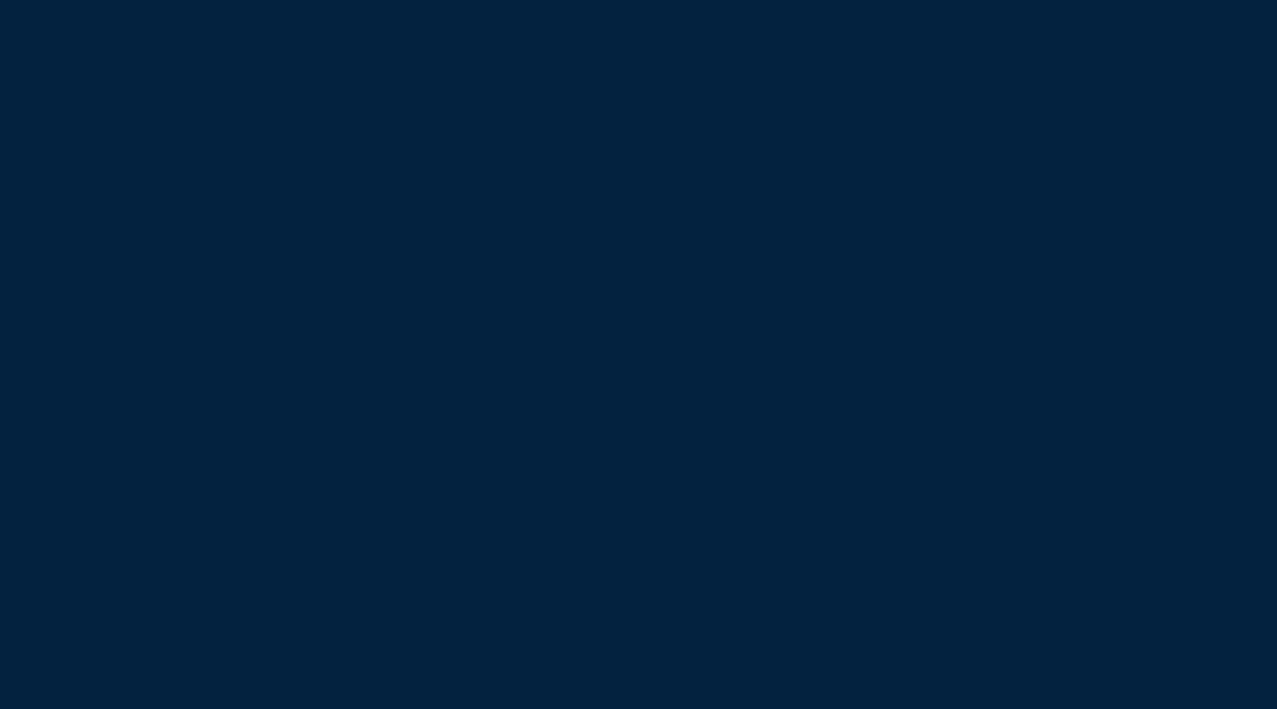scroll, scrollTop: 0, scrollLeft: 0, axis: both 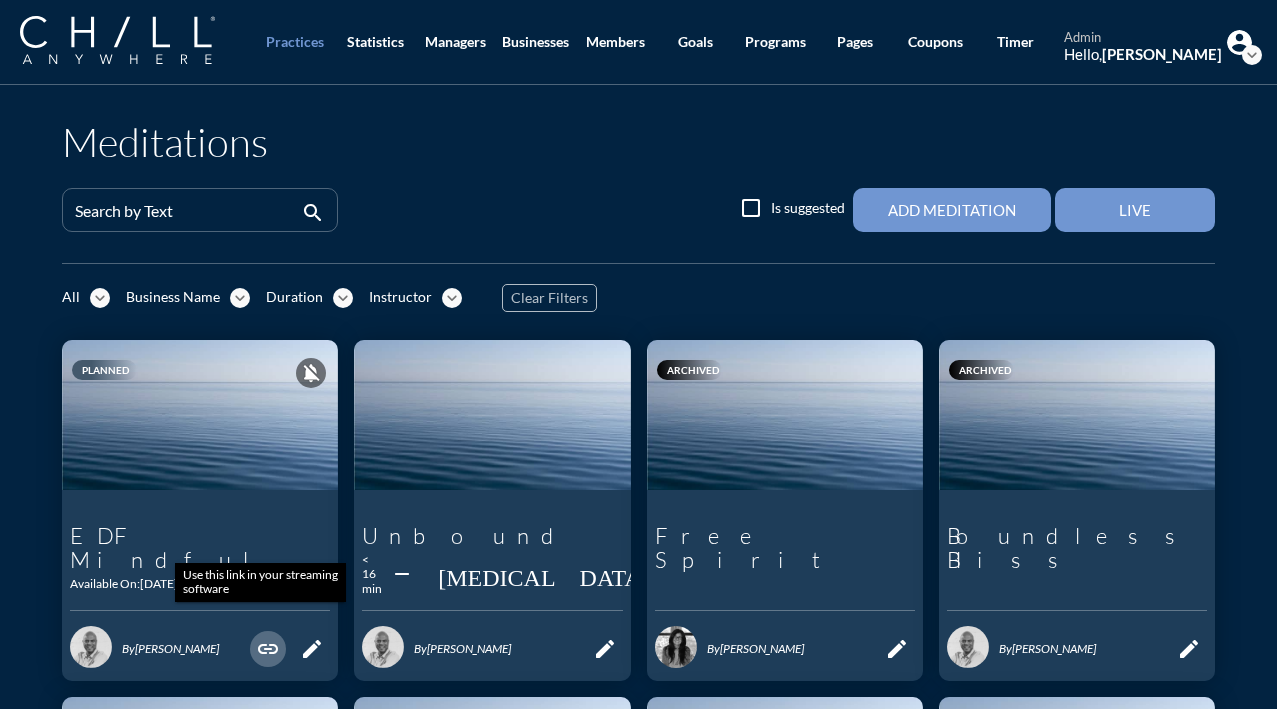 click on "link" at bounding box center (268, 649) 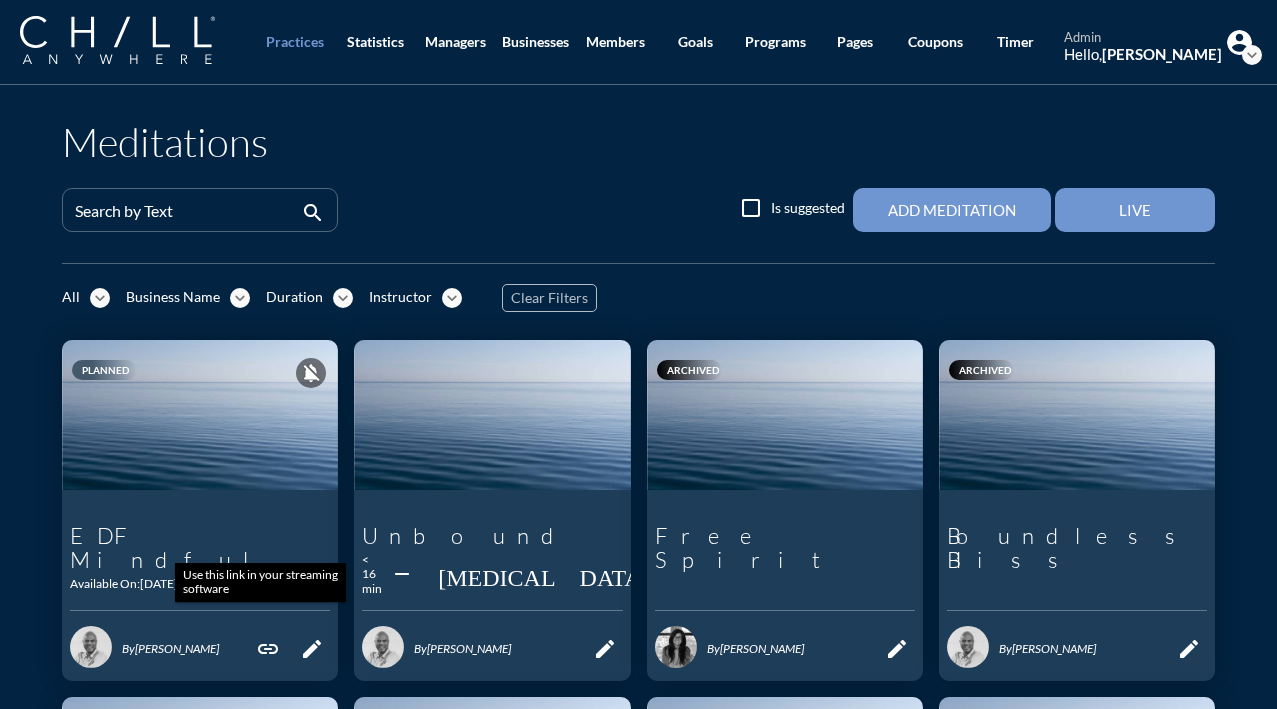 click on "link" at bounding box center (268, 649) 